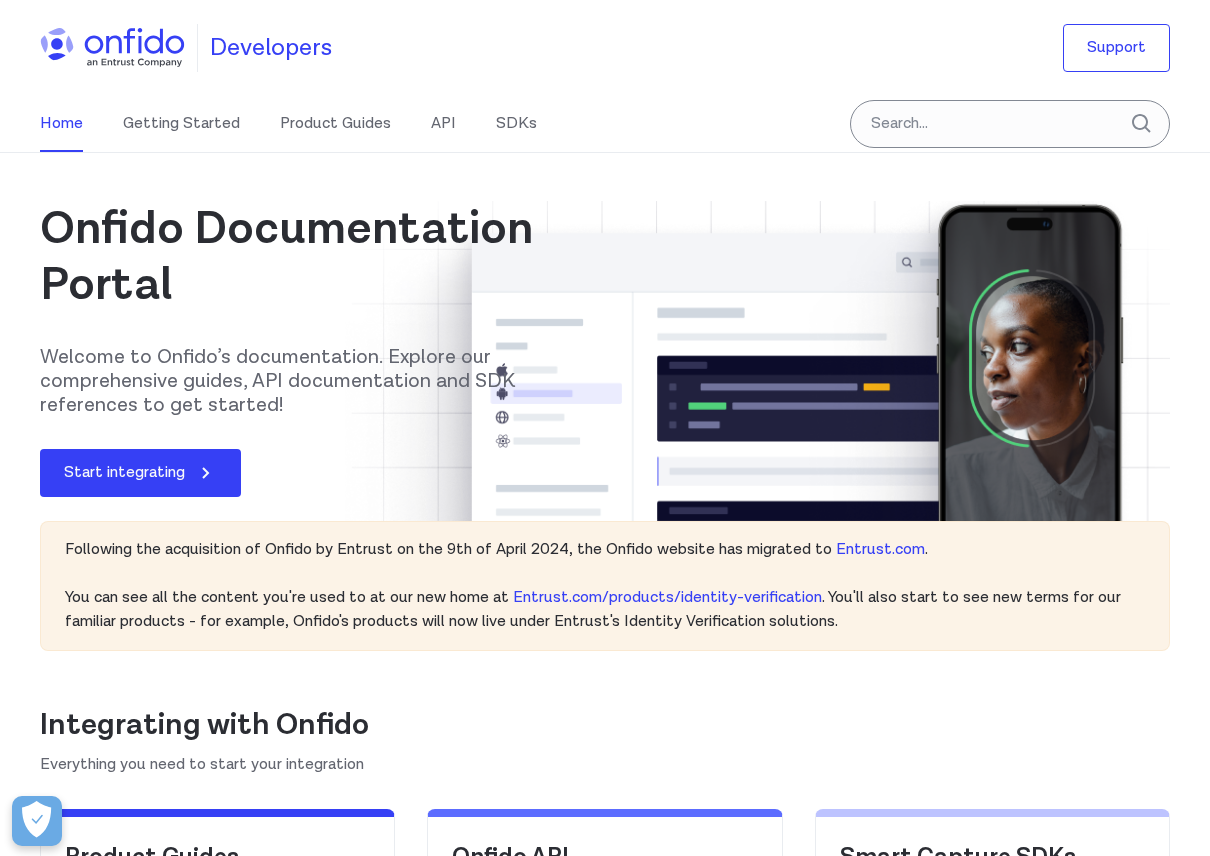 scroll, scrollTop: 0, scrollLeft: 0, axis: both 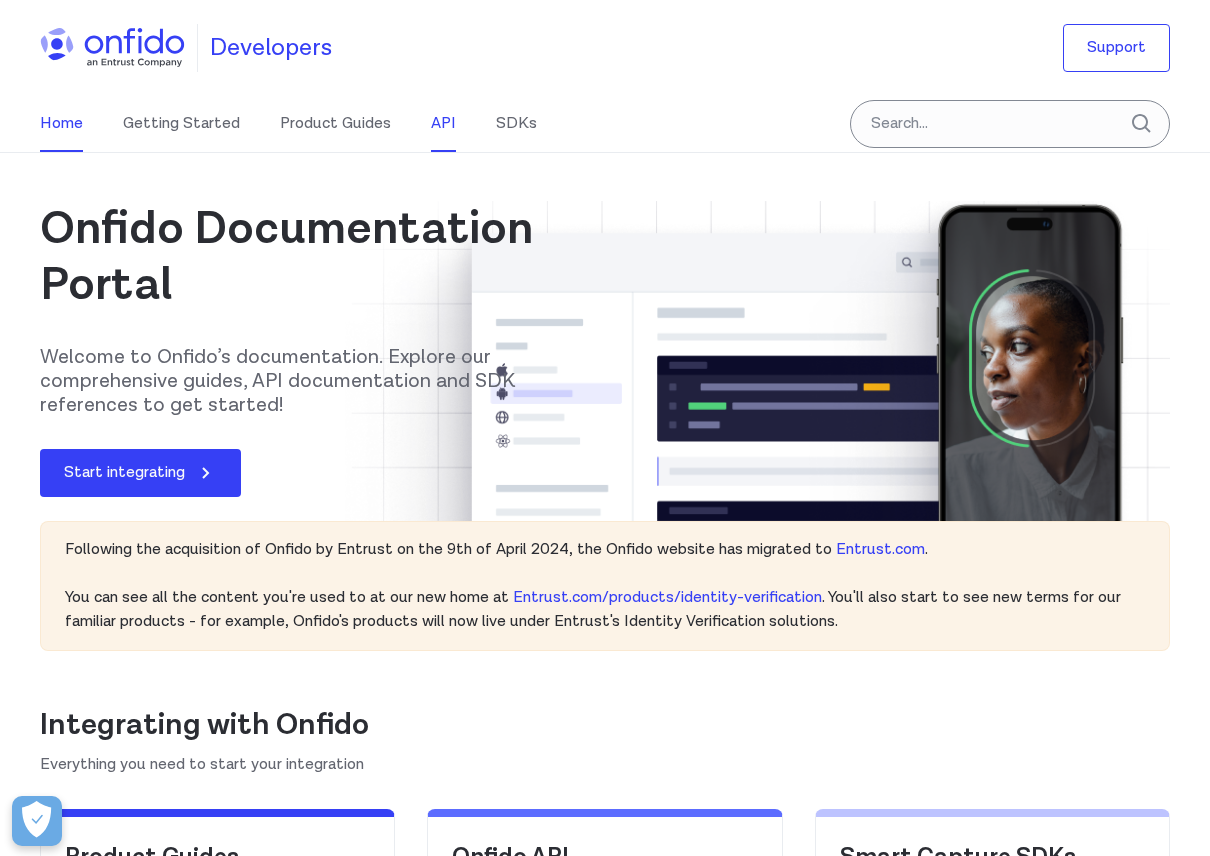 click on "API" at bounding box center (443, 124) 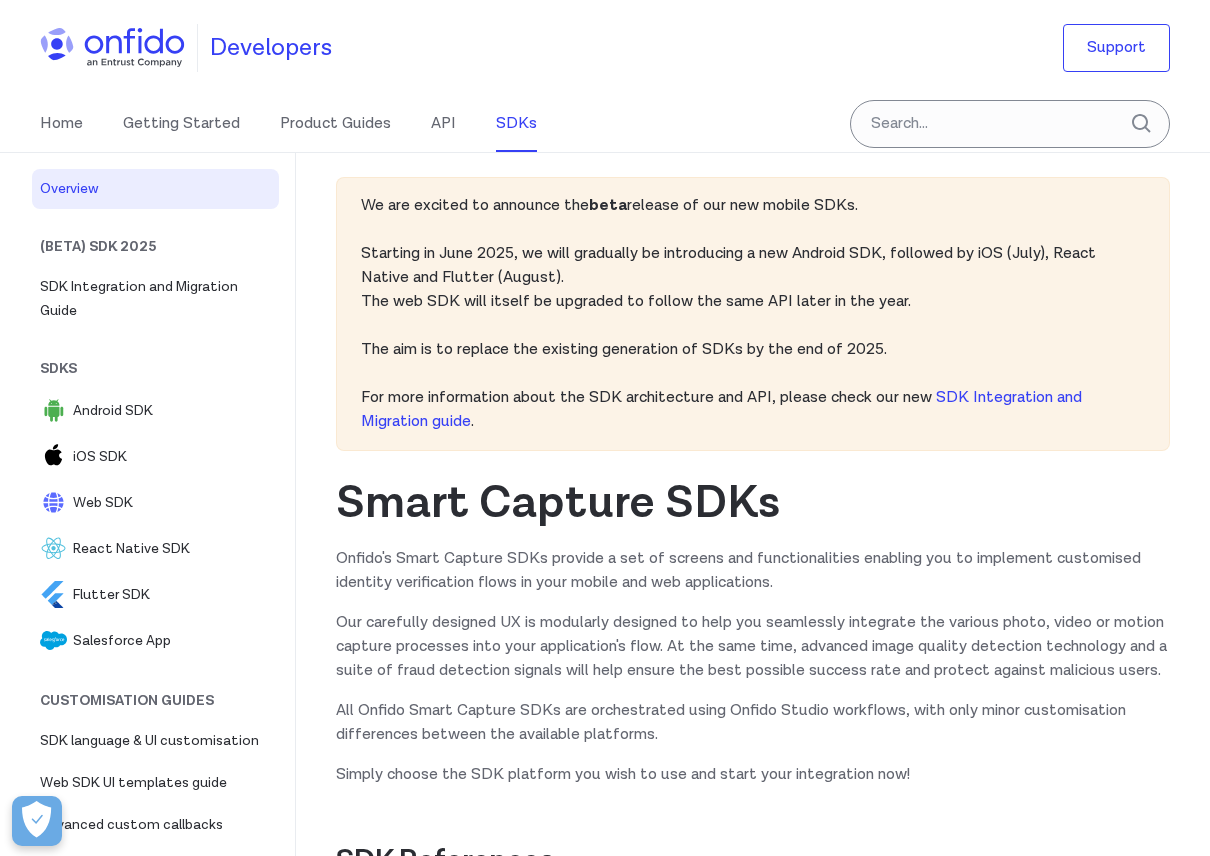 scroll, scrollTop: 0, scrollLeft: 0, axis: both 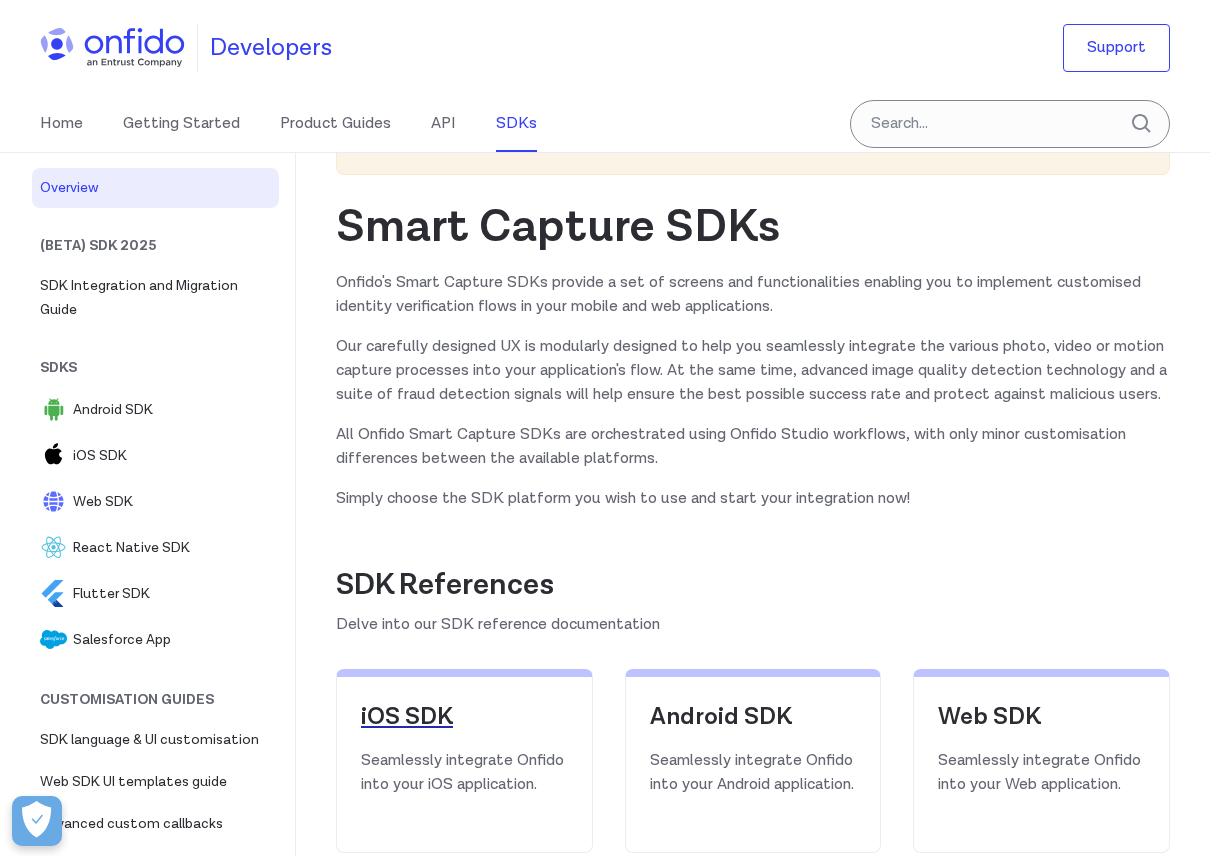 click on "iOS SDK" at bounding box center (464, 717) 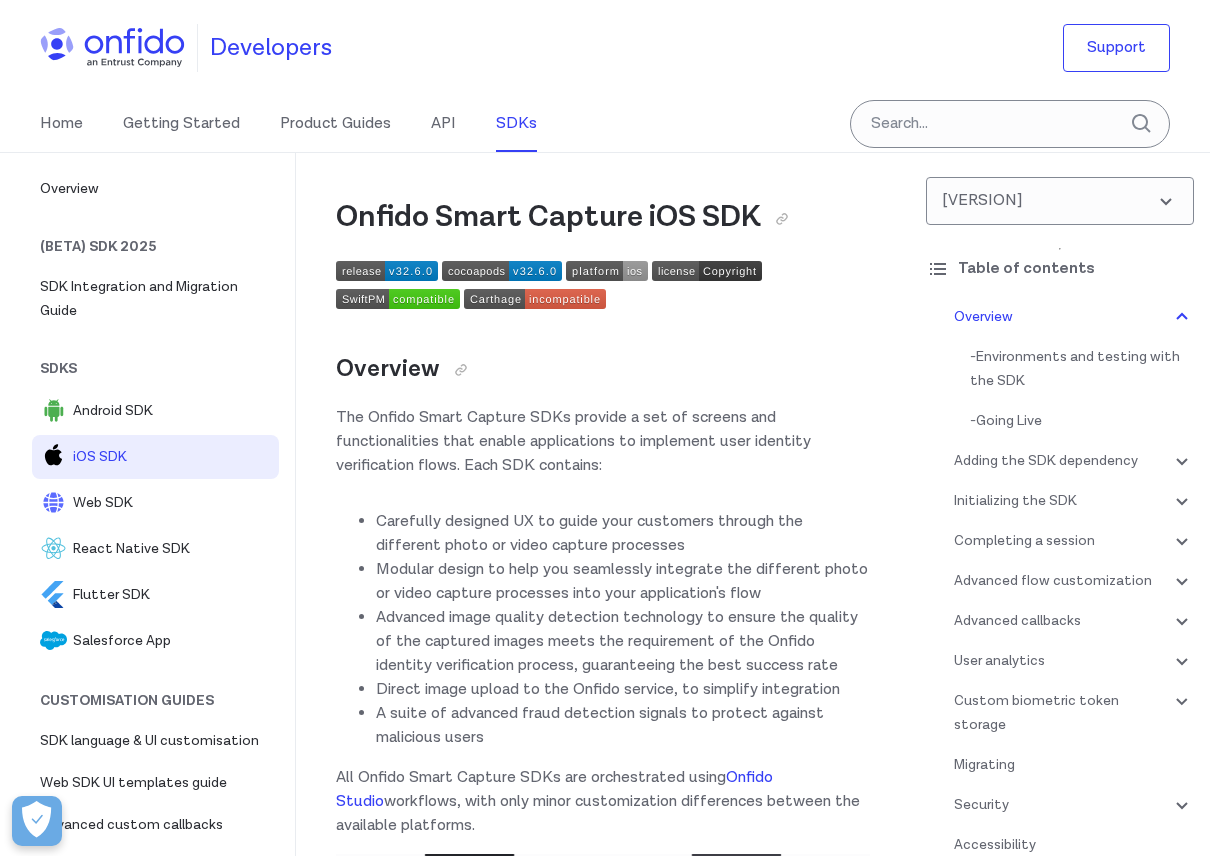 scroll, scrollTop: 391, scrollLeft: 0, axis: vertical 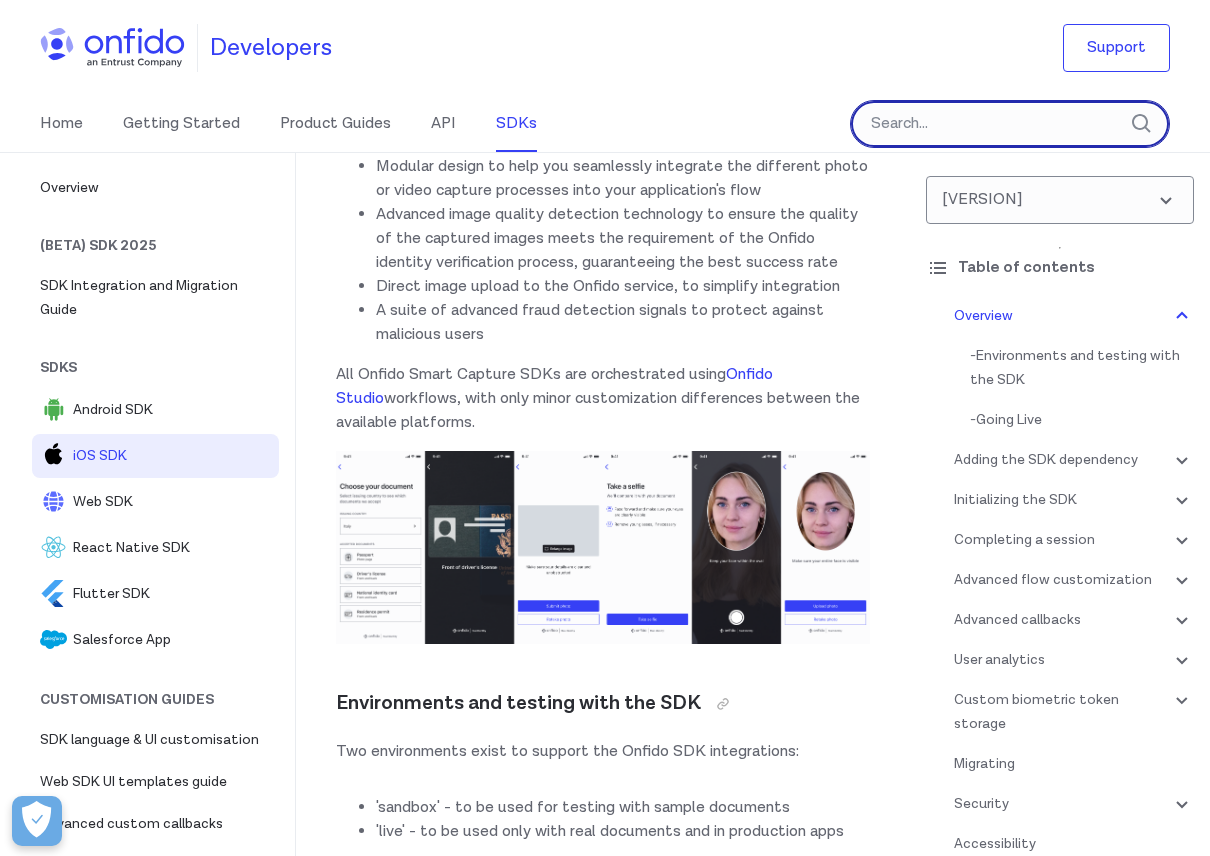click at bounding box center (1010, 124) 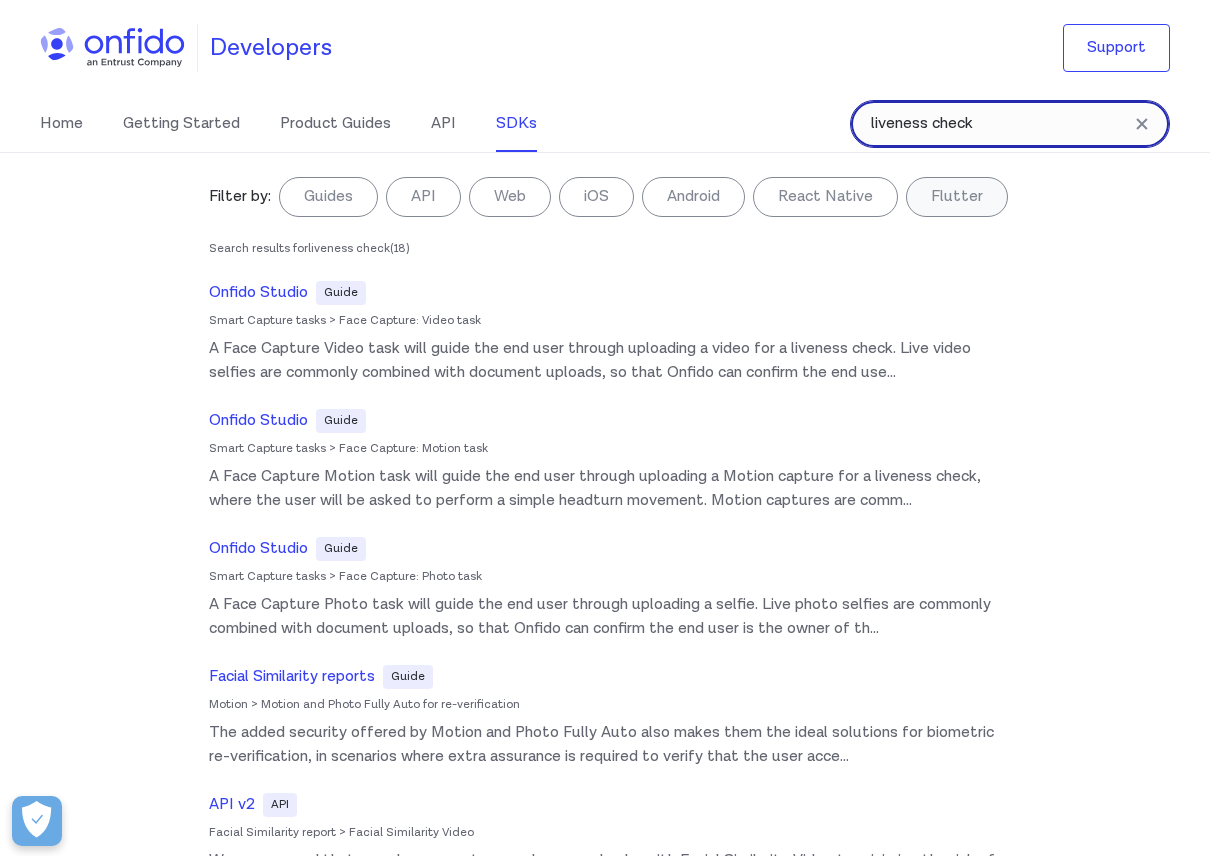 type on "liveness check" 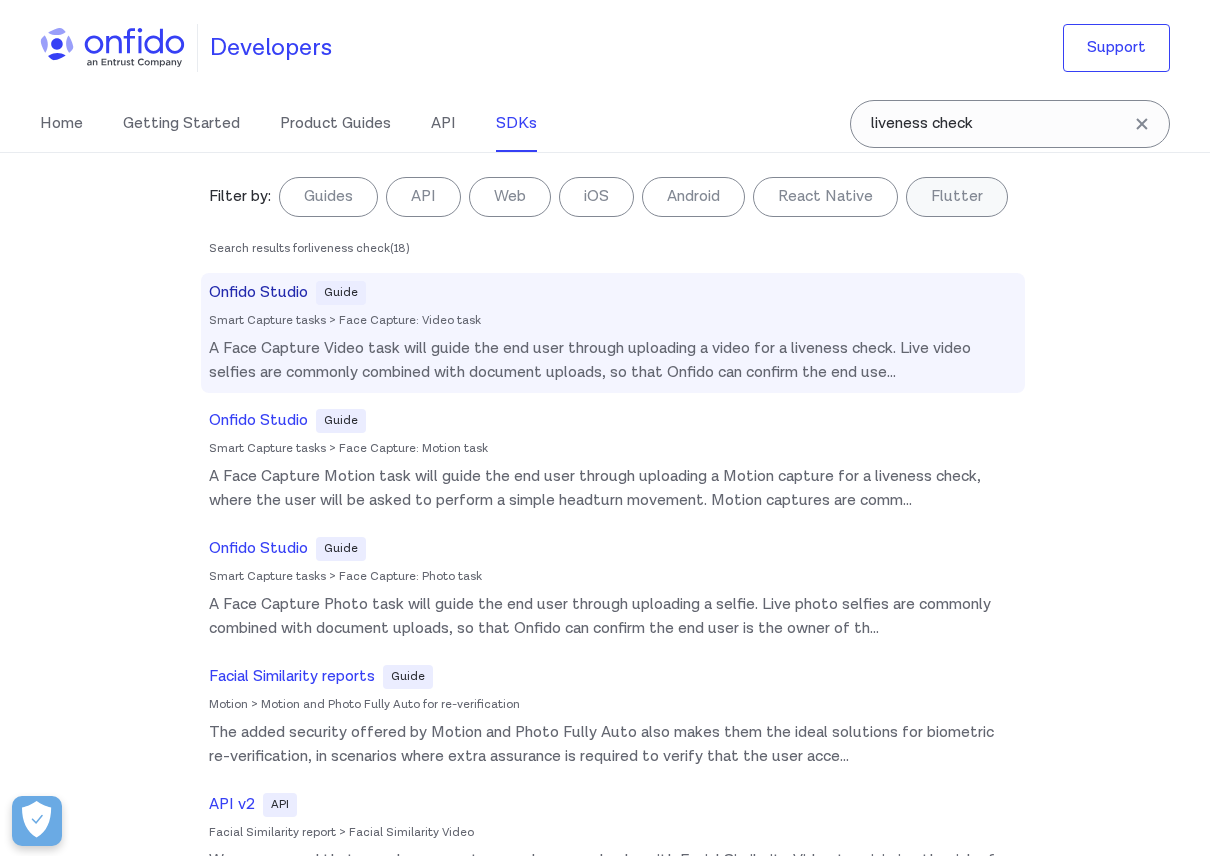 click on "A Face Capture Video task will guide the end user through uploading a video for a liveness check. Live video selfies are commonly combined with document uploads, so that Onfido can confirm the end use ..." at bounding box center [613, 361] 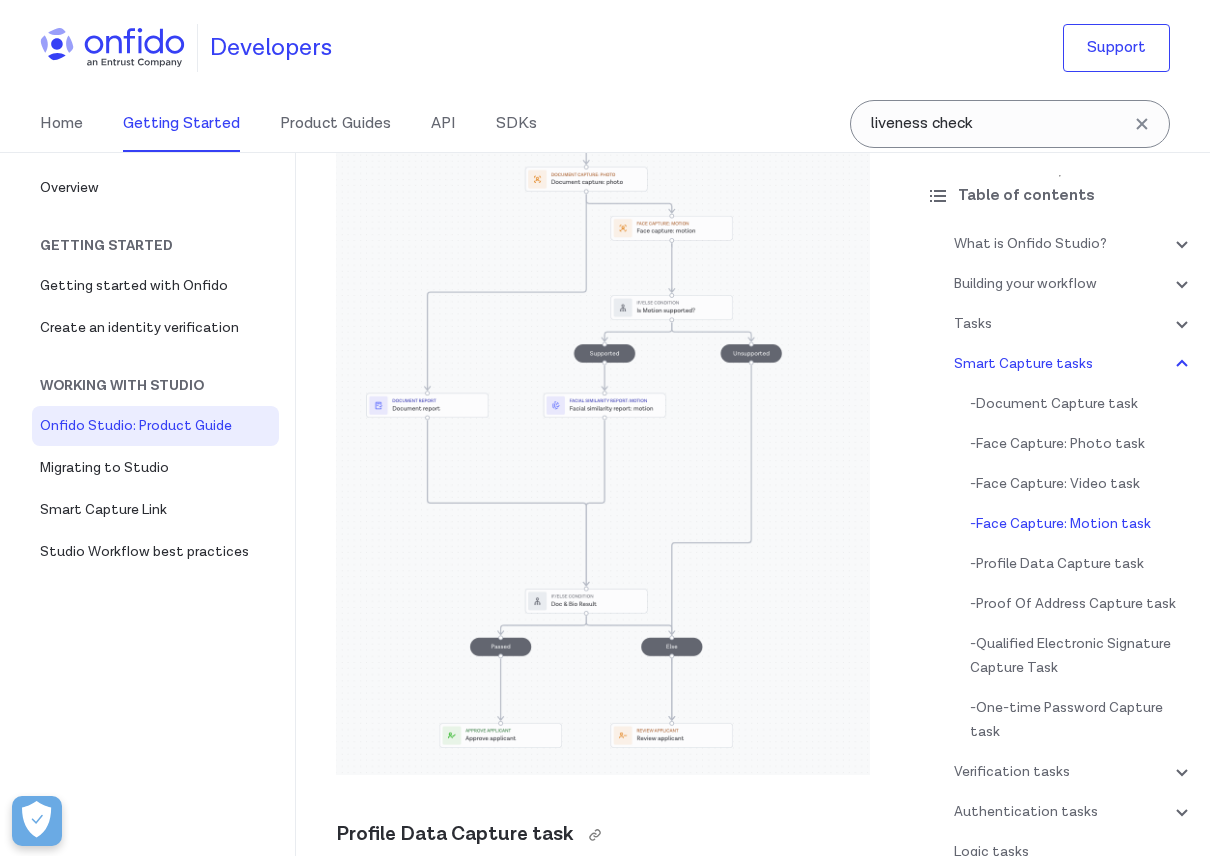 scroll, scrollTop: 9615, scrollLeft: 0, axis: vertical 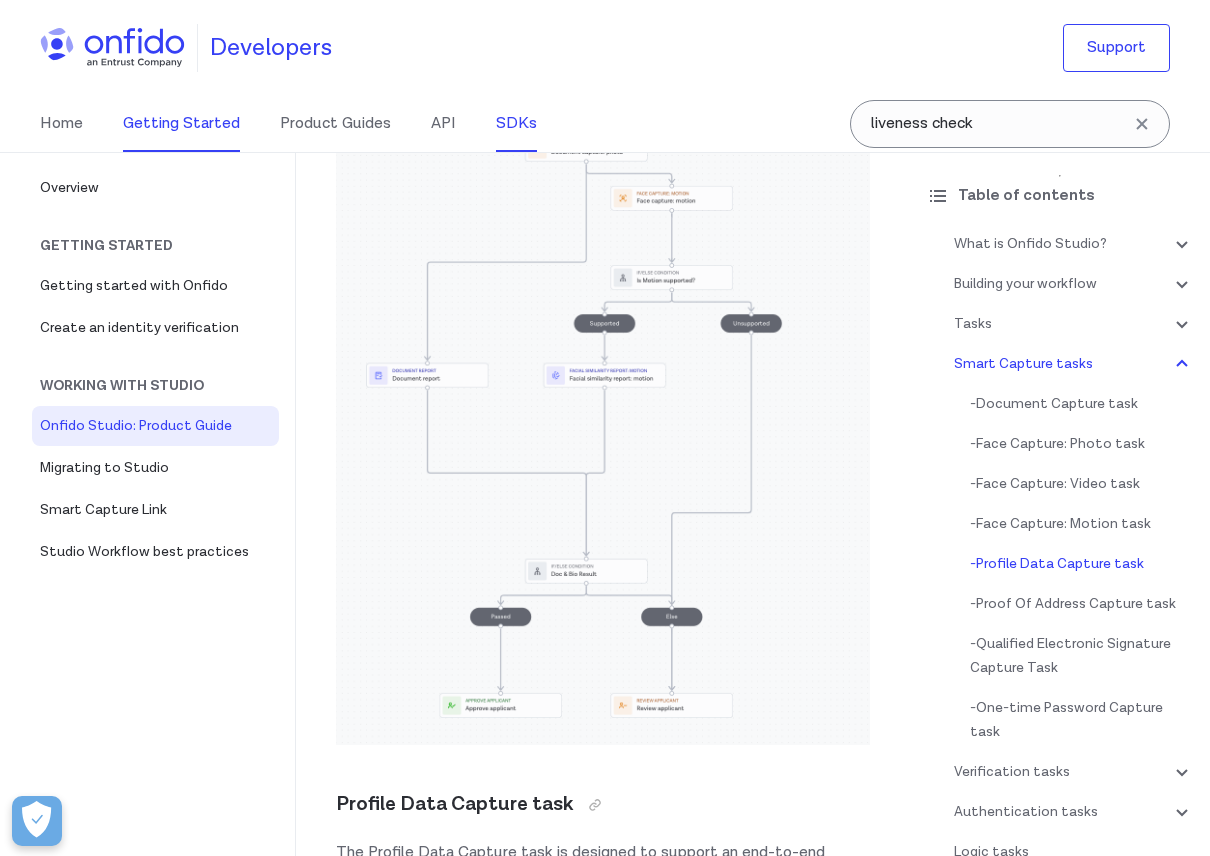 click on "SDKs" at bounding box center (516, 124) 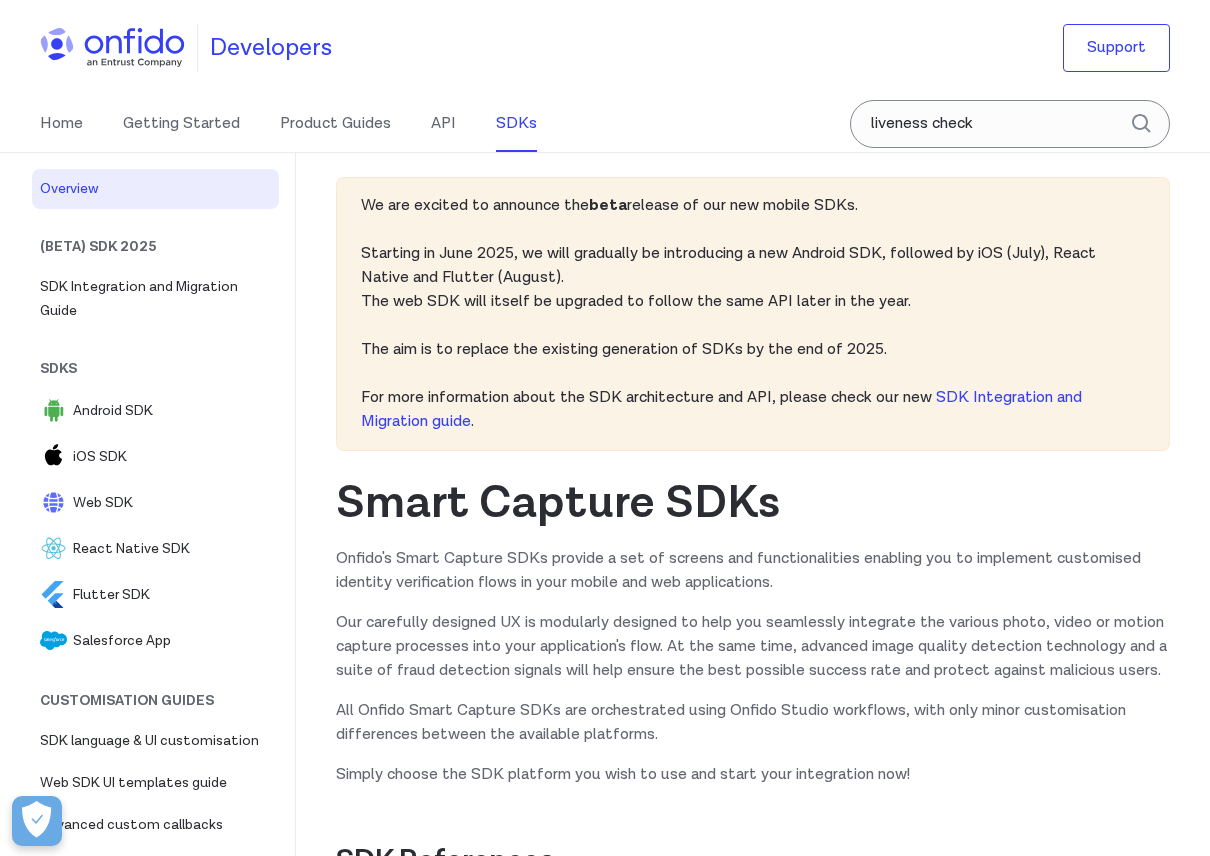 scroll, scrollTop: 0, scrollLeft: 0, axis: both 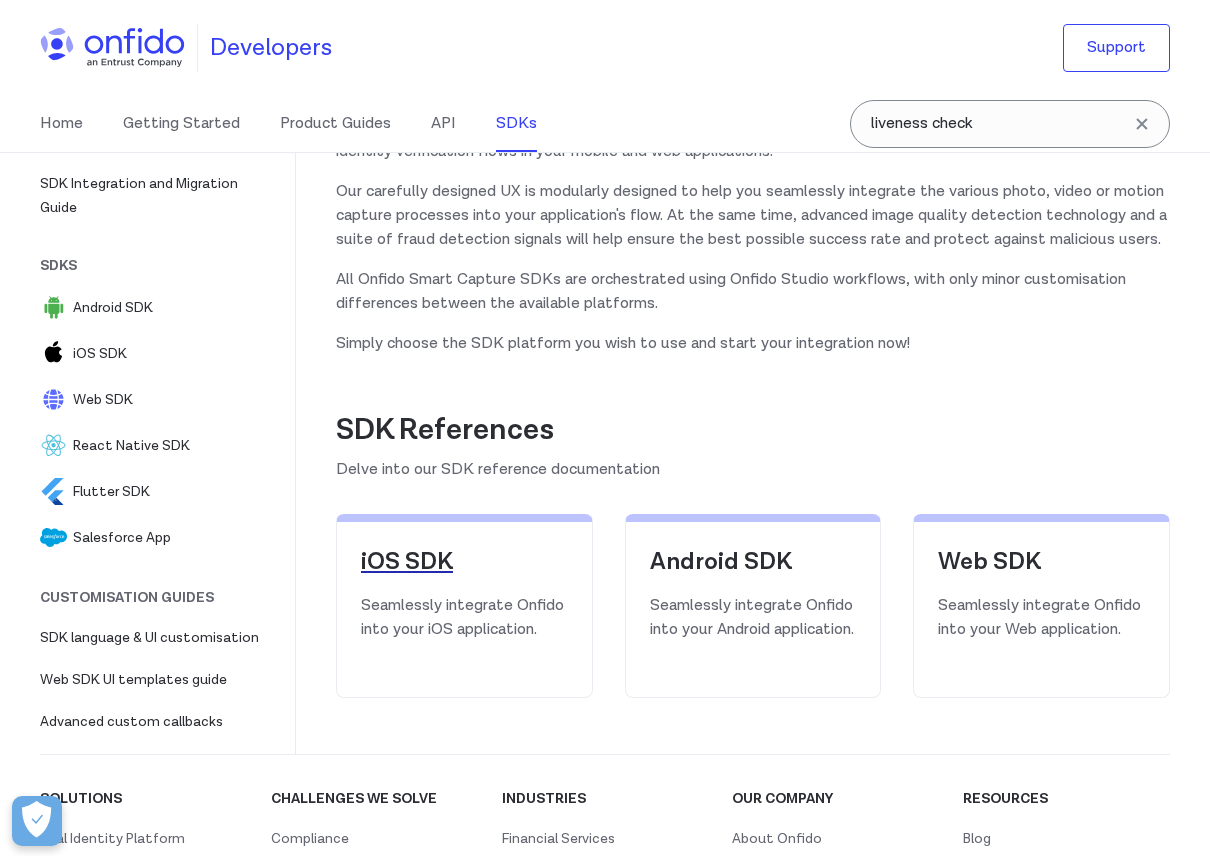 click on "iOS SDK" at bounding box center (464, 562) 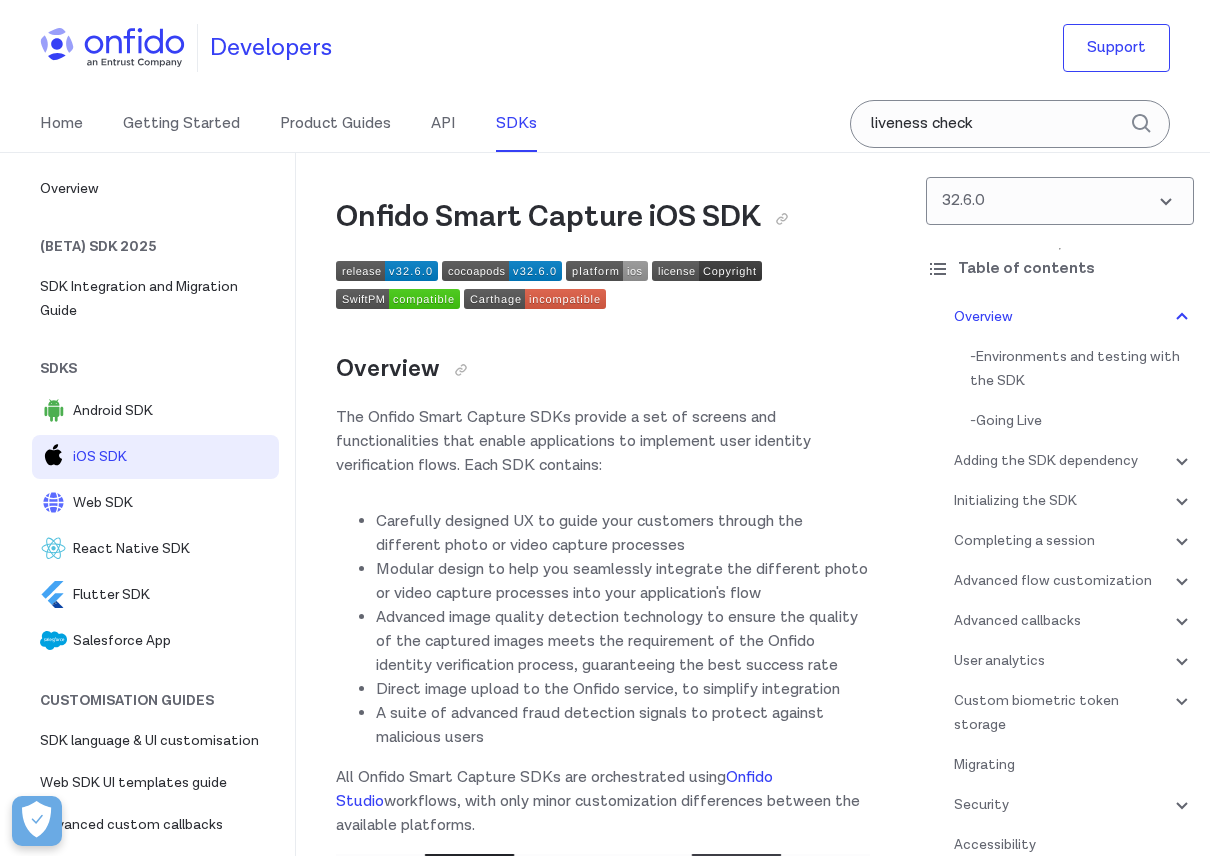 scroll, scrollTop: 591, scrollLeft: 0, axis: vertical 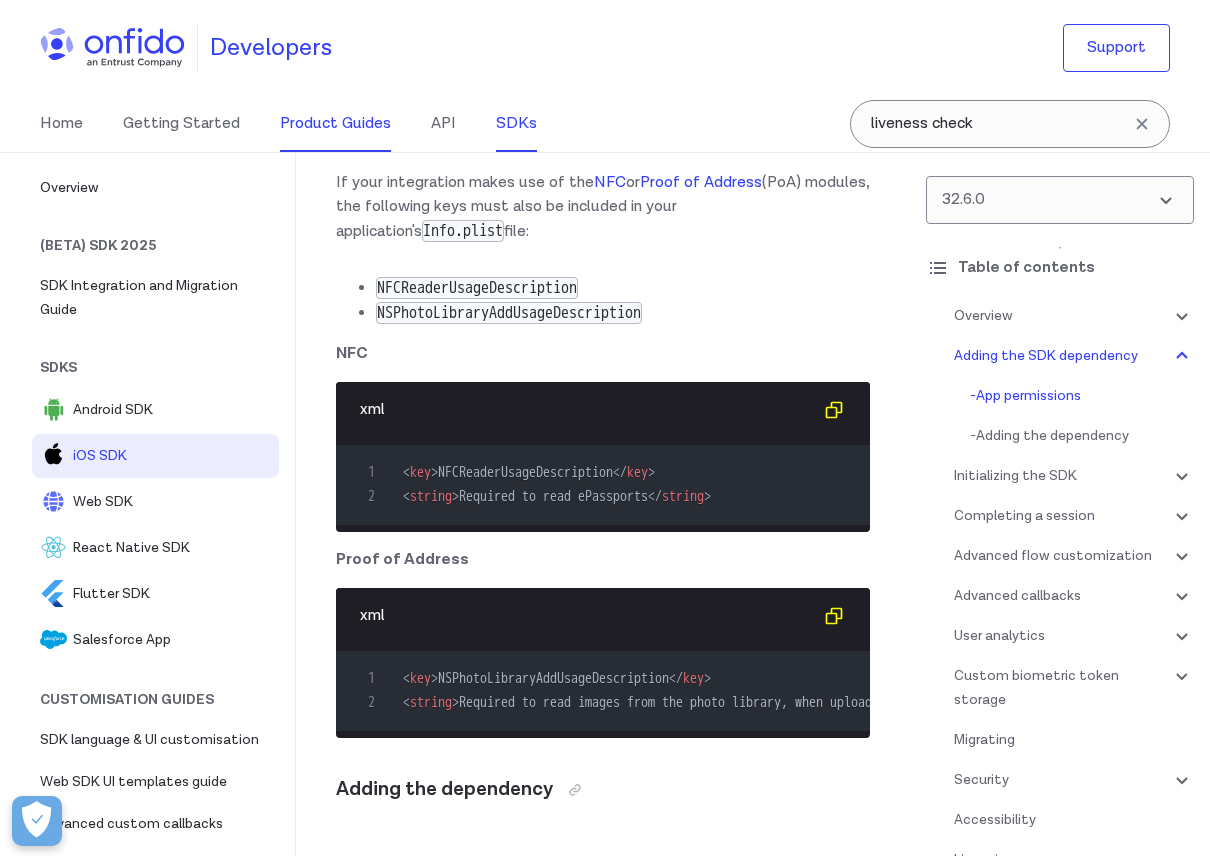 click on "Product Guides" at bounding box center [335, 124] 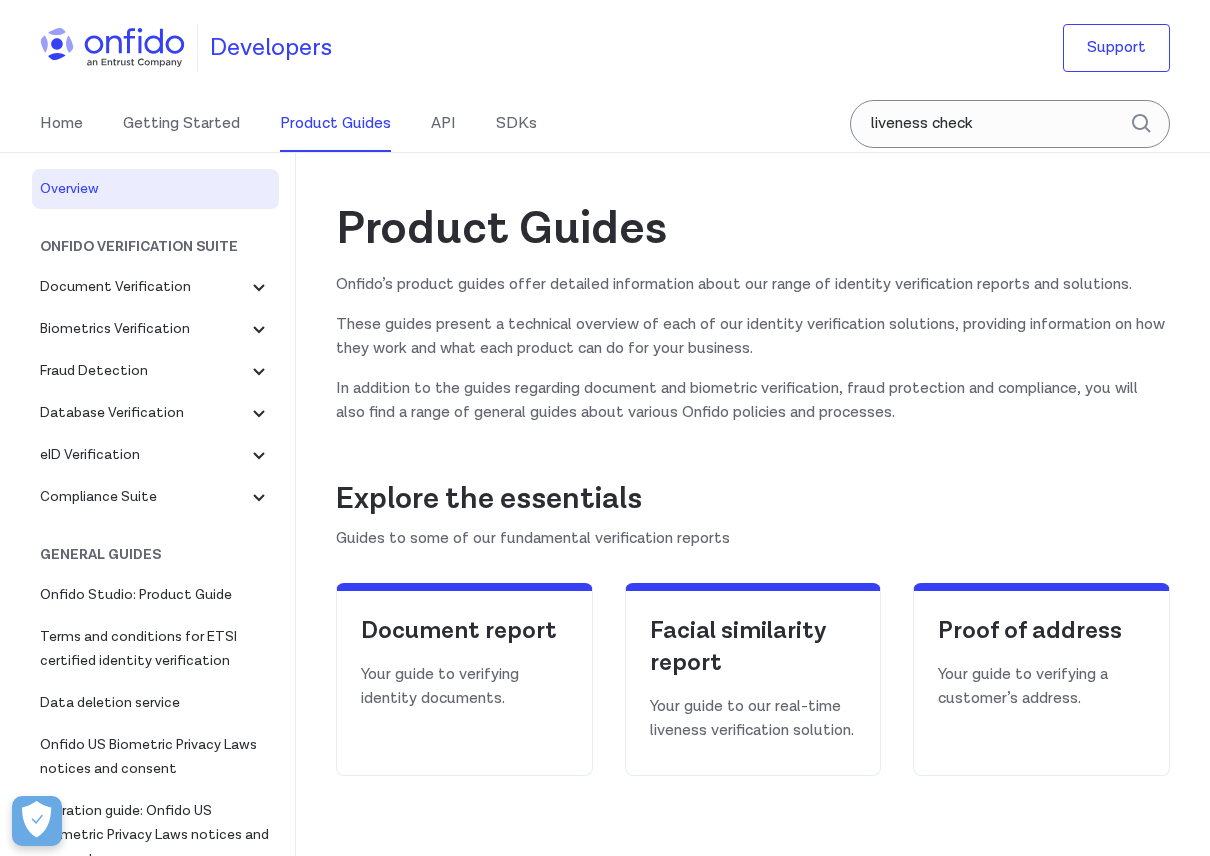scroll, scrollTop: 0, scrollLeft: 0, axis: both 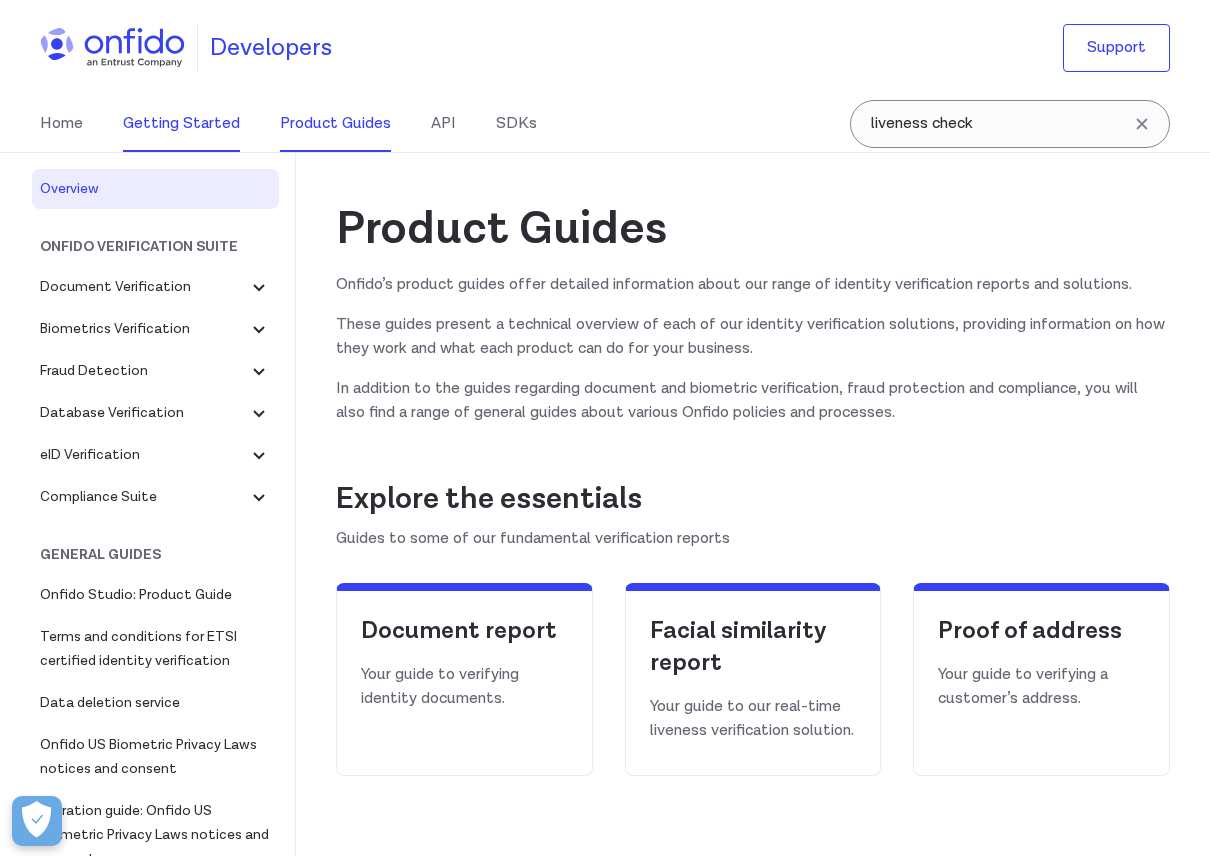 click on "Getting Started" at bounding box center (181, 124) 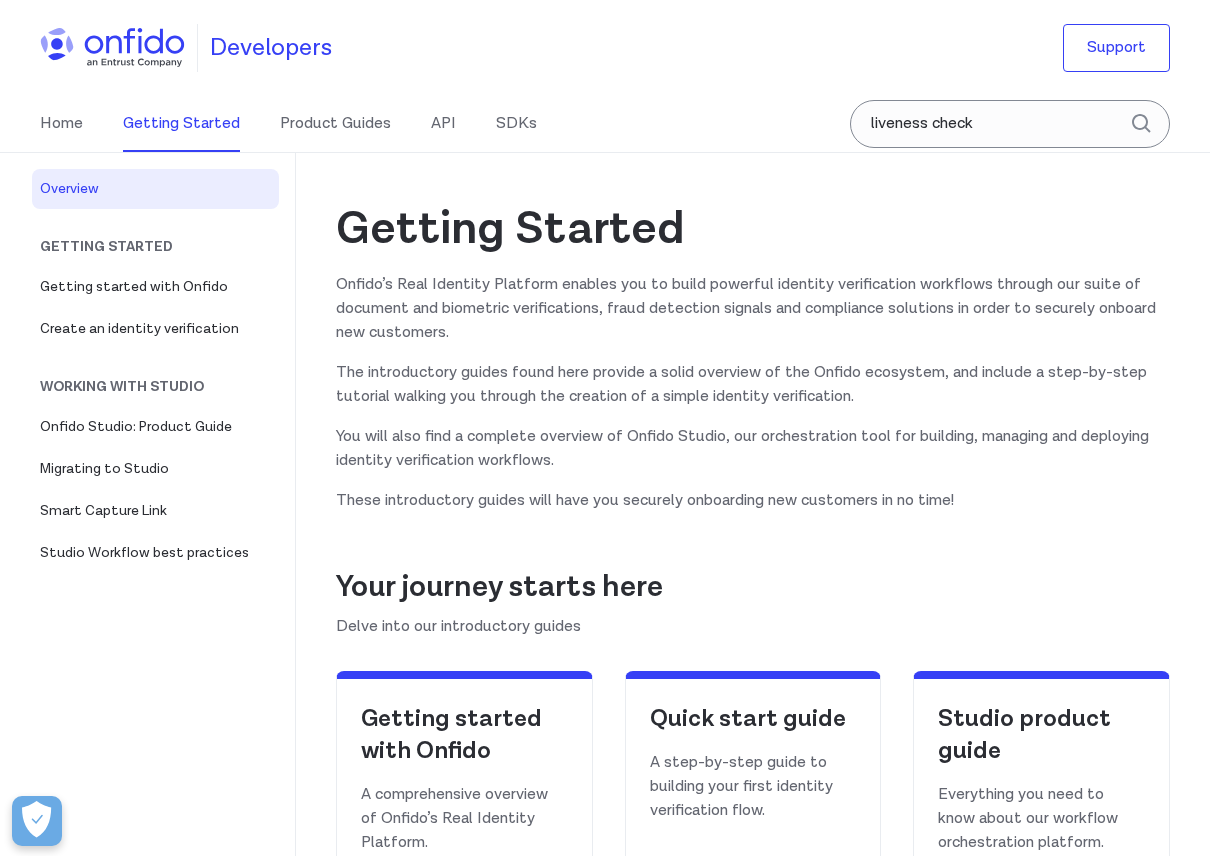 scroll, scrollTop: 0, scrollLeft: 0, axis: both 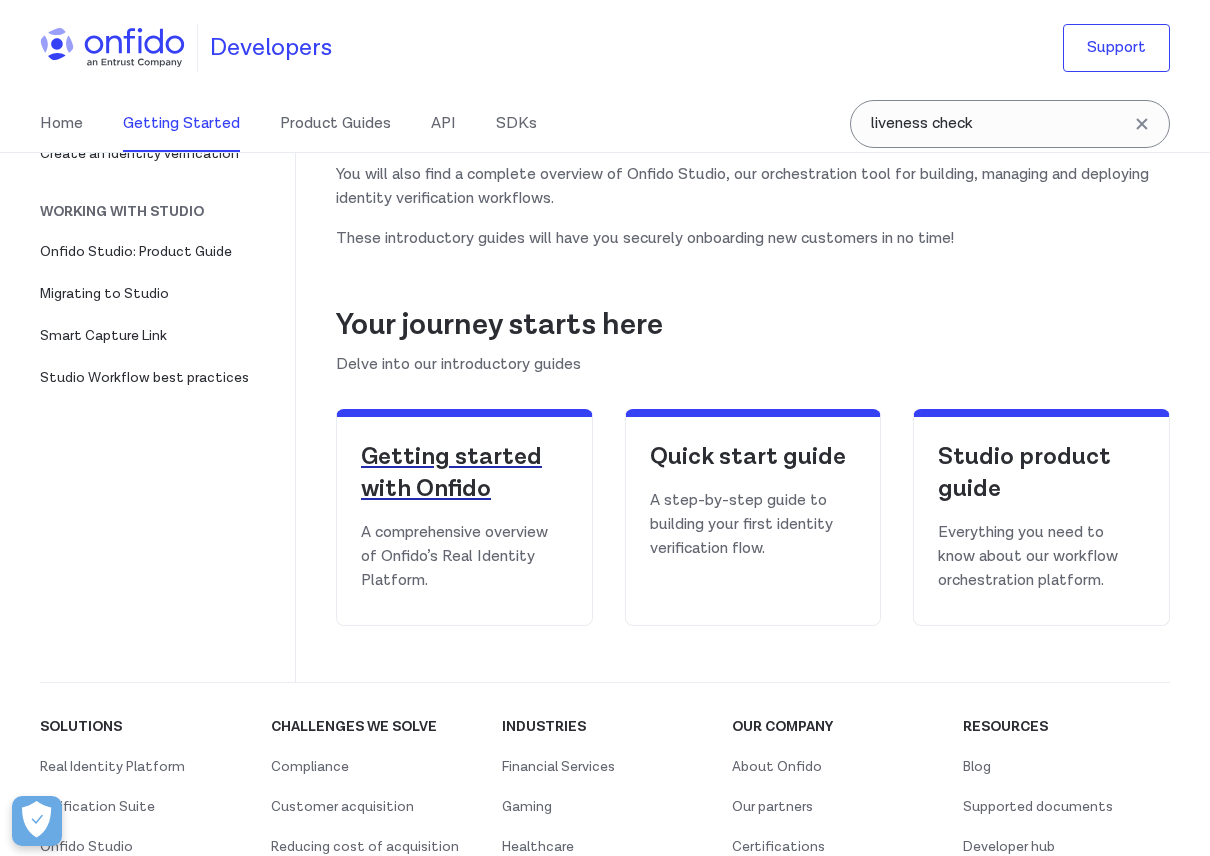 click on "Getting started with Onfido" at bounding box center (464, 473) 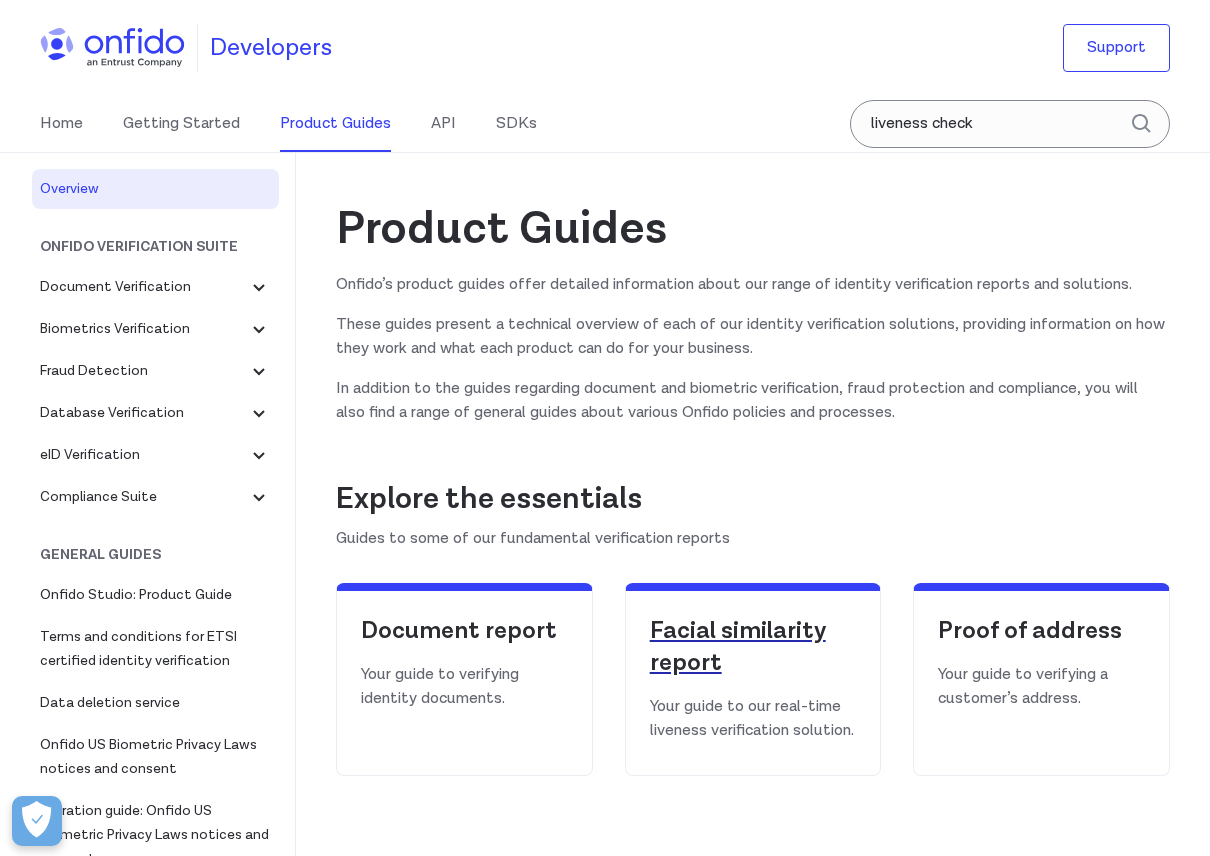 scroll, scrollTop: 0, scrollLeft: 0, axis: both 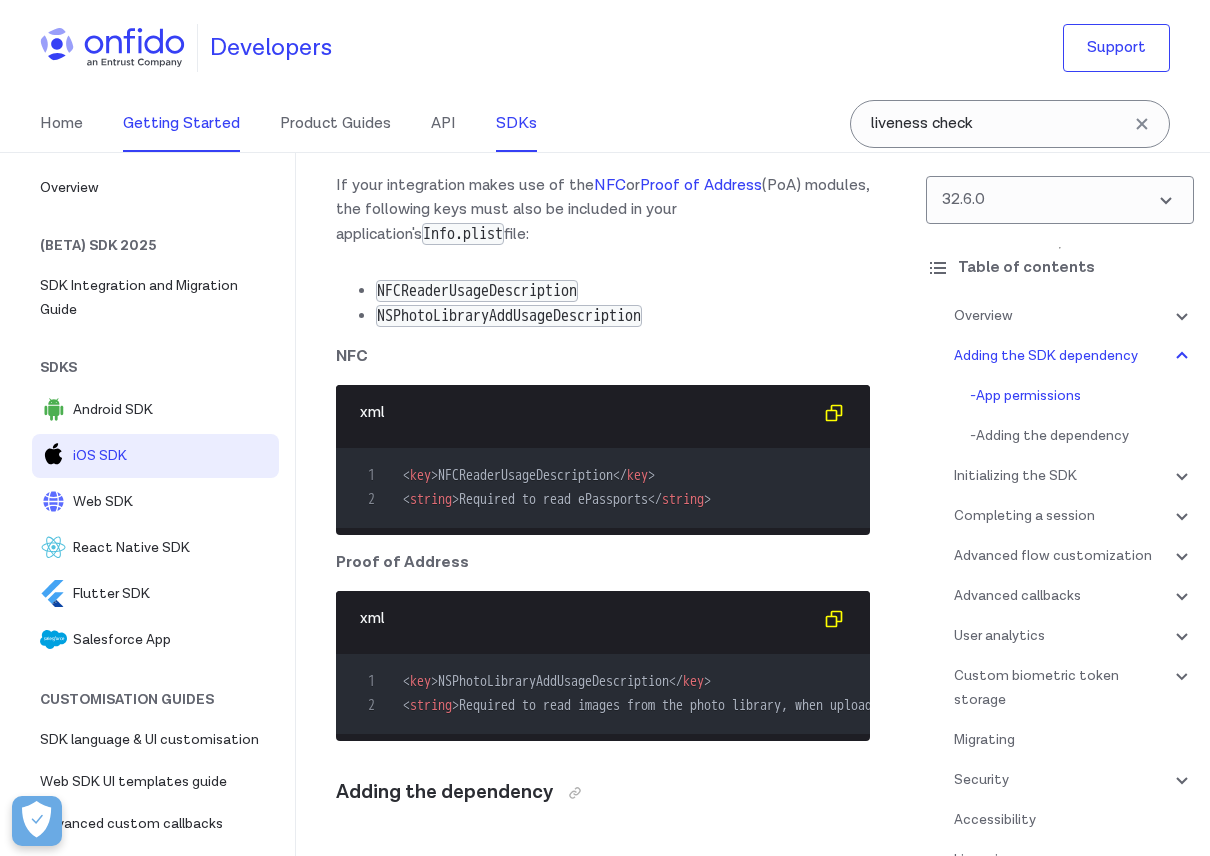 click on "Getting Started" at bounding box center (181, 124) 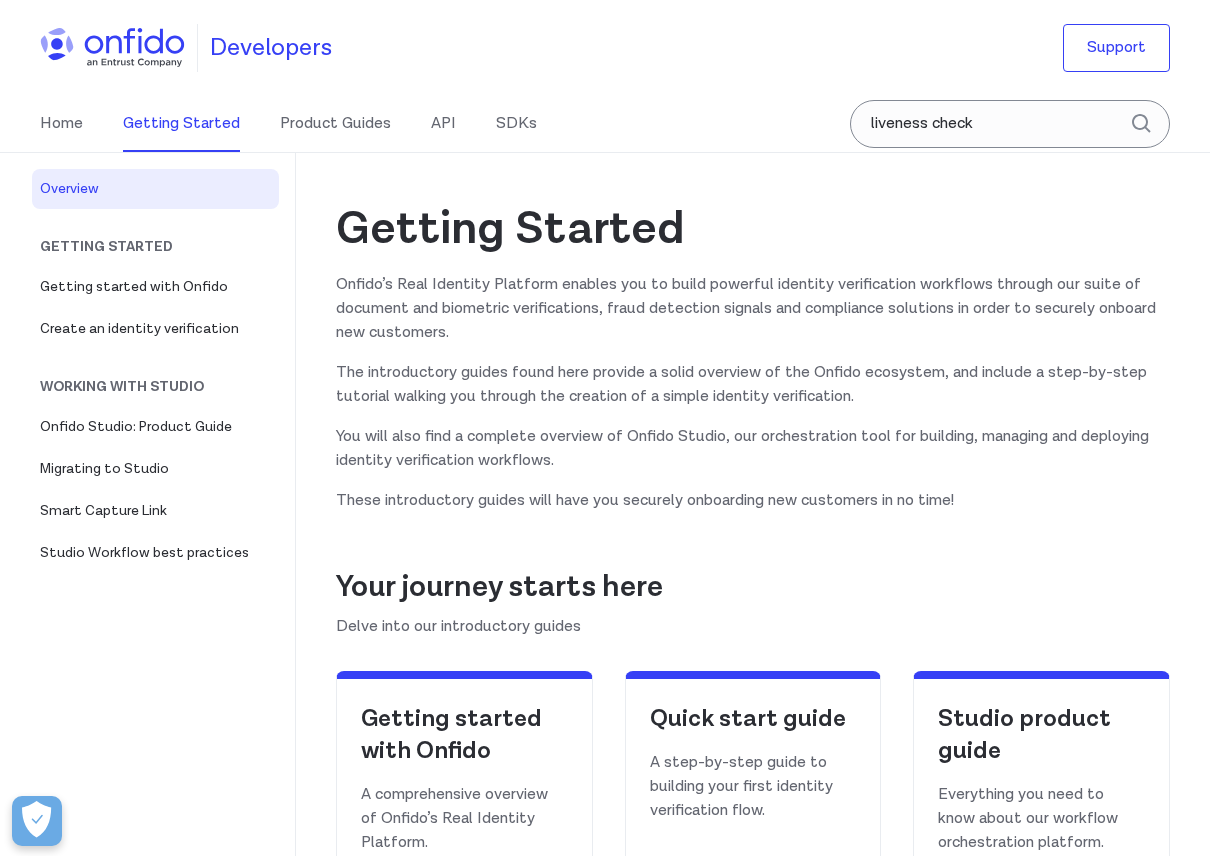 scroll, scrollTop: 0, scrollLeft: 0, axis: both 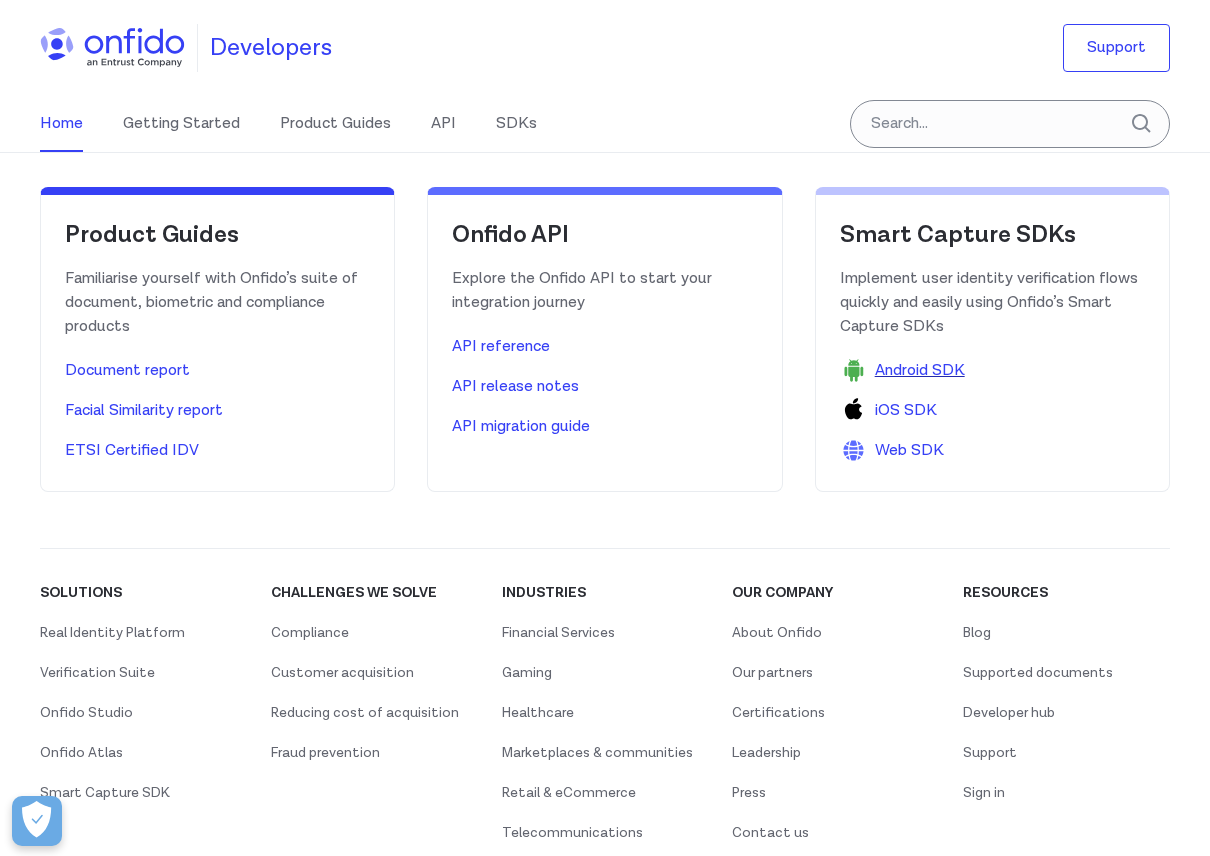 click on "Android SDK" at bounding box center [920, 371] 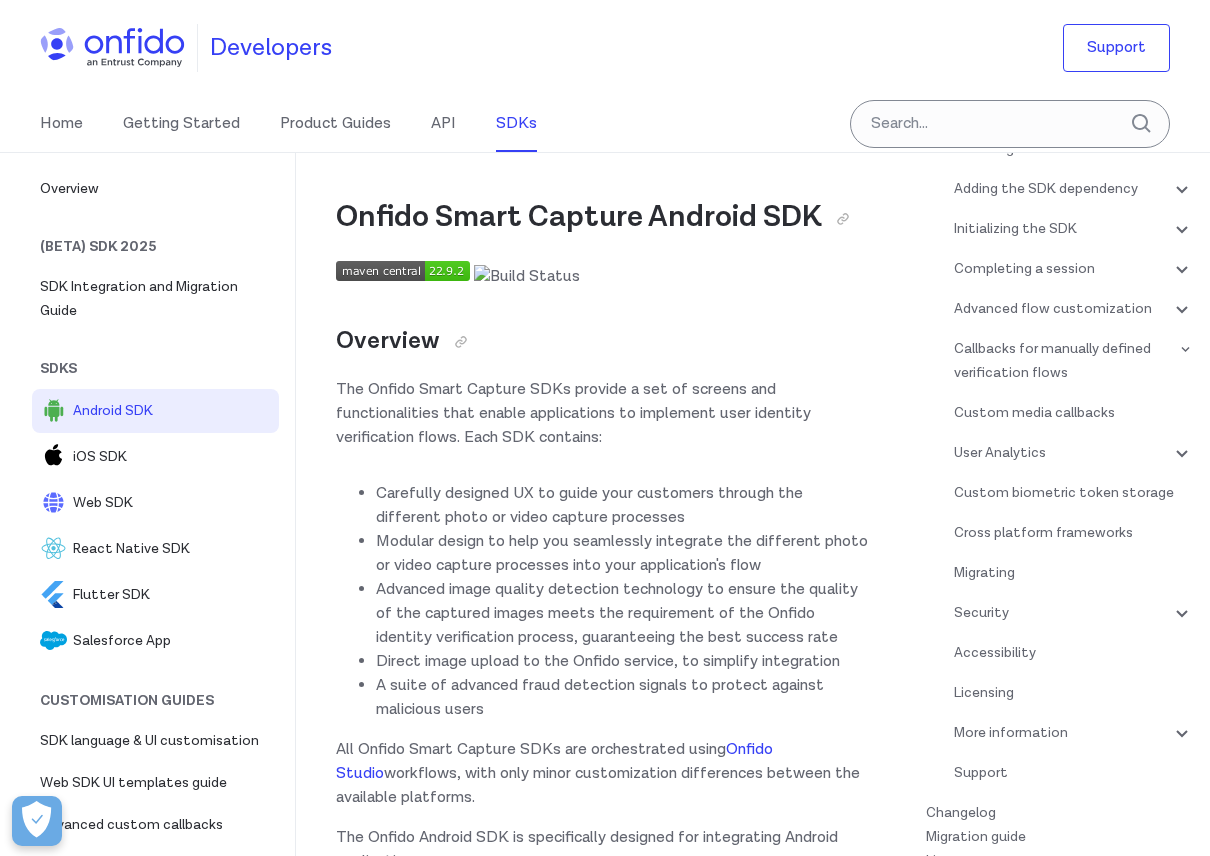 scroll, scrollTop: 367, scrollLeft: 0, axis: vertical 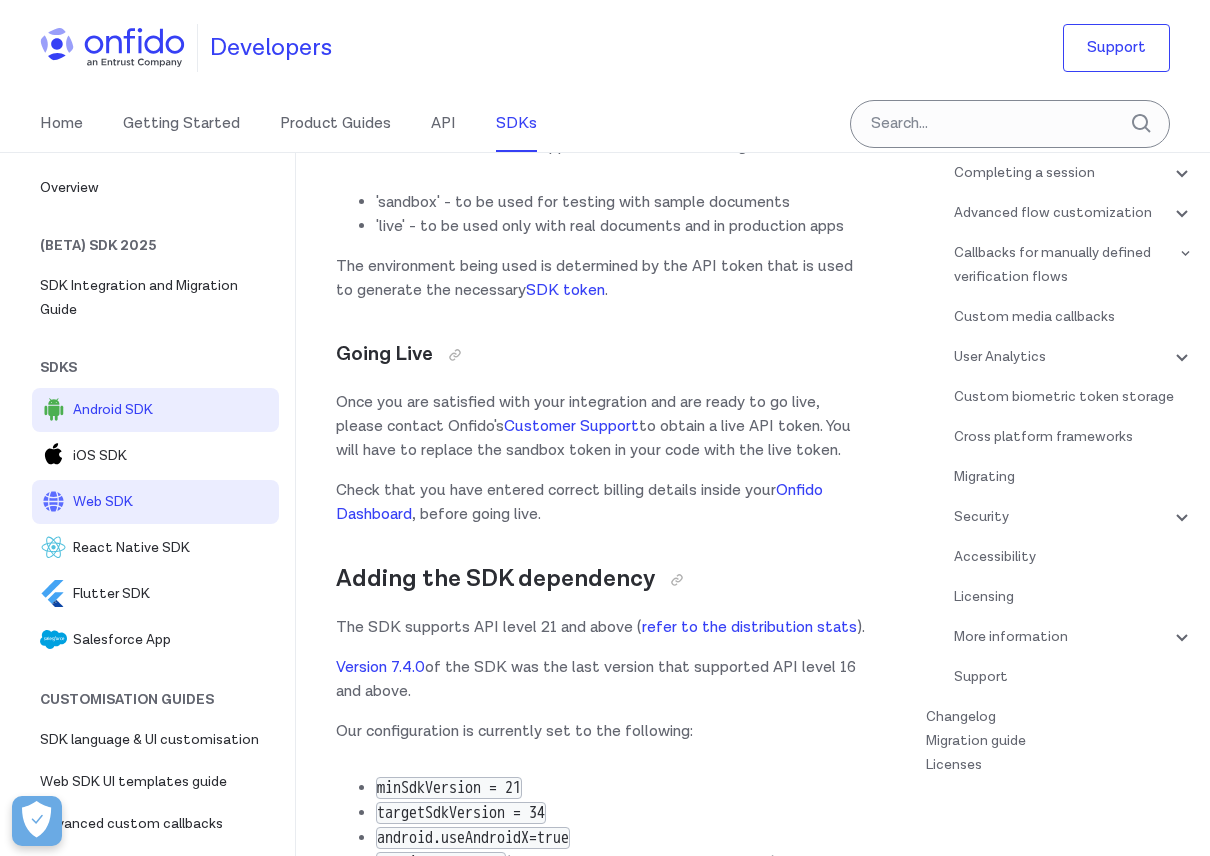 click on "Web SDK" at bounding box center (172, 502) 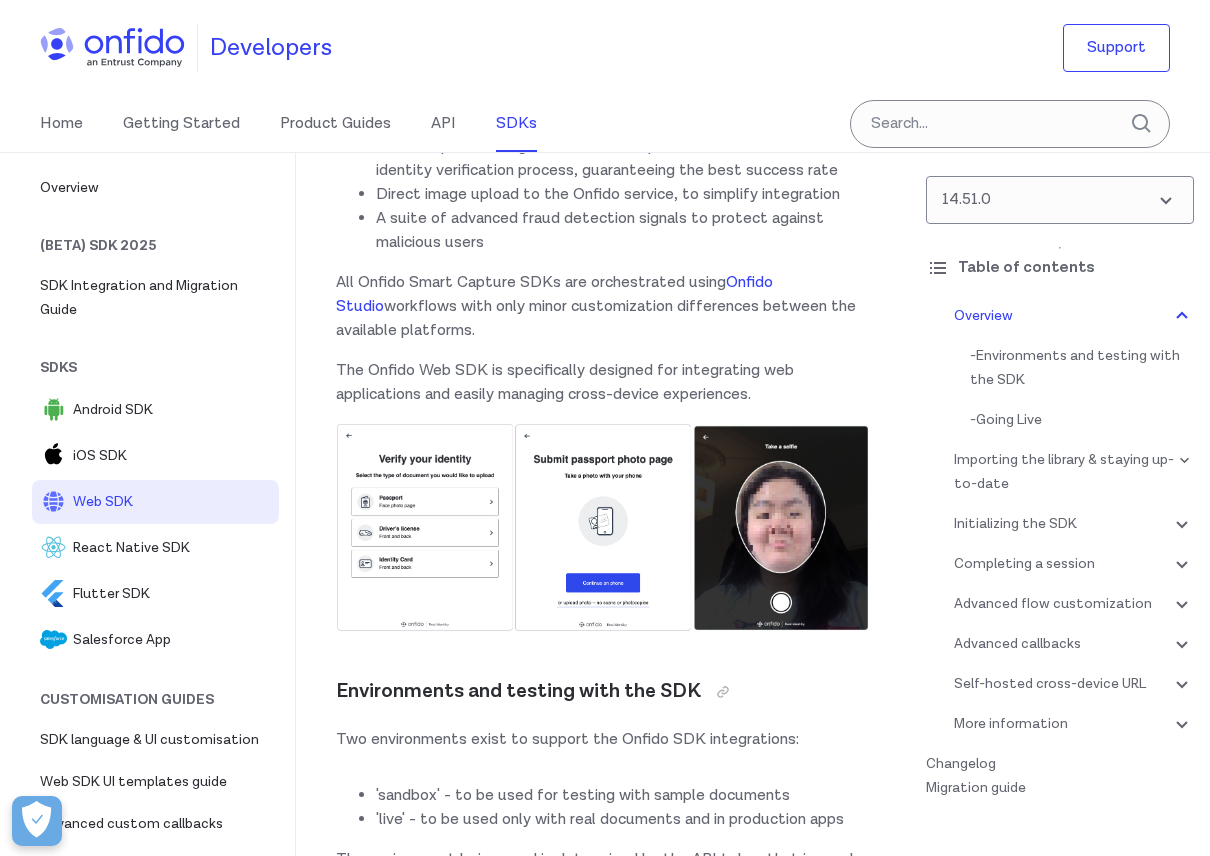 scroll, scrollTop: 506, scrollLeft: 0, axis: vertical 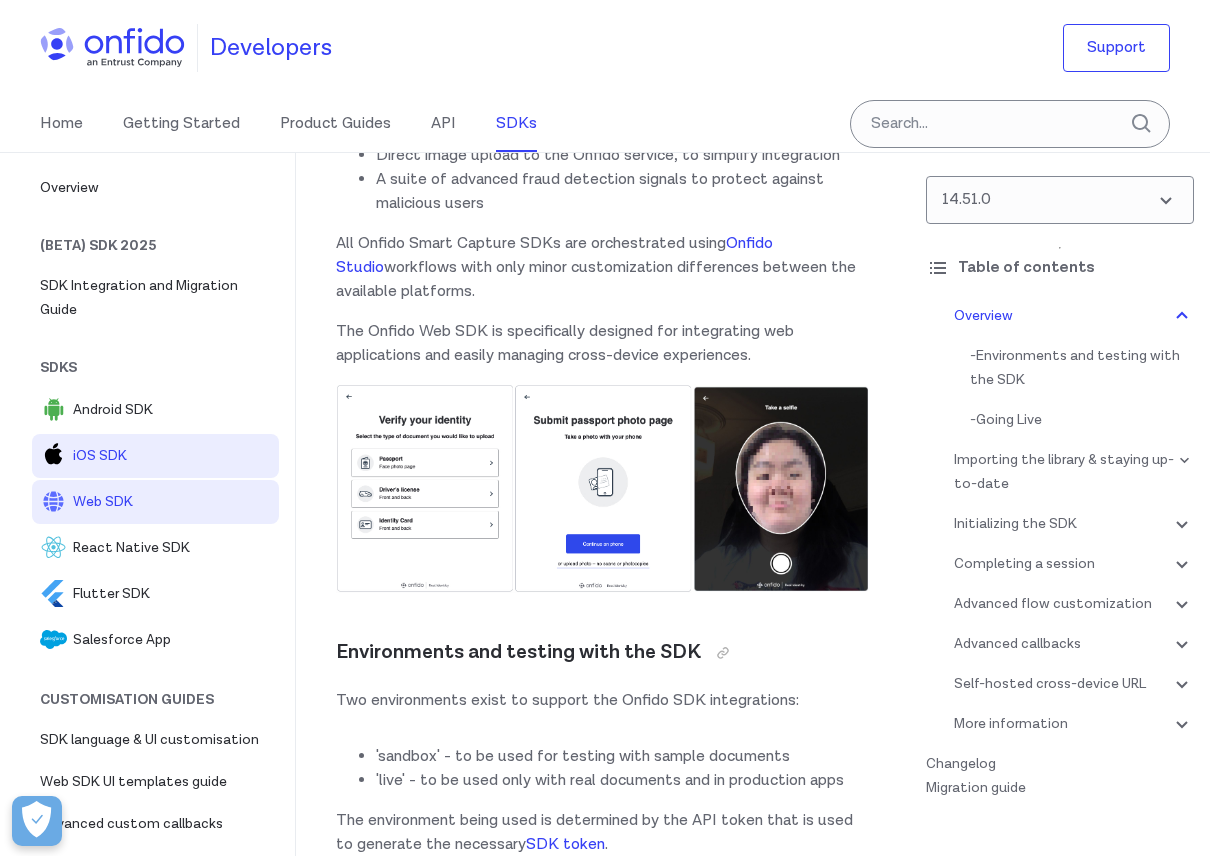 click on "iOS SDK" at bounding box center (155, 456) 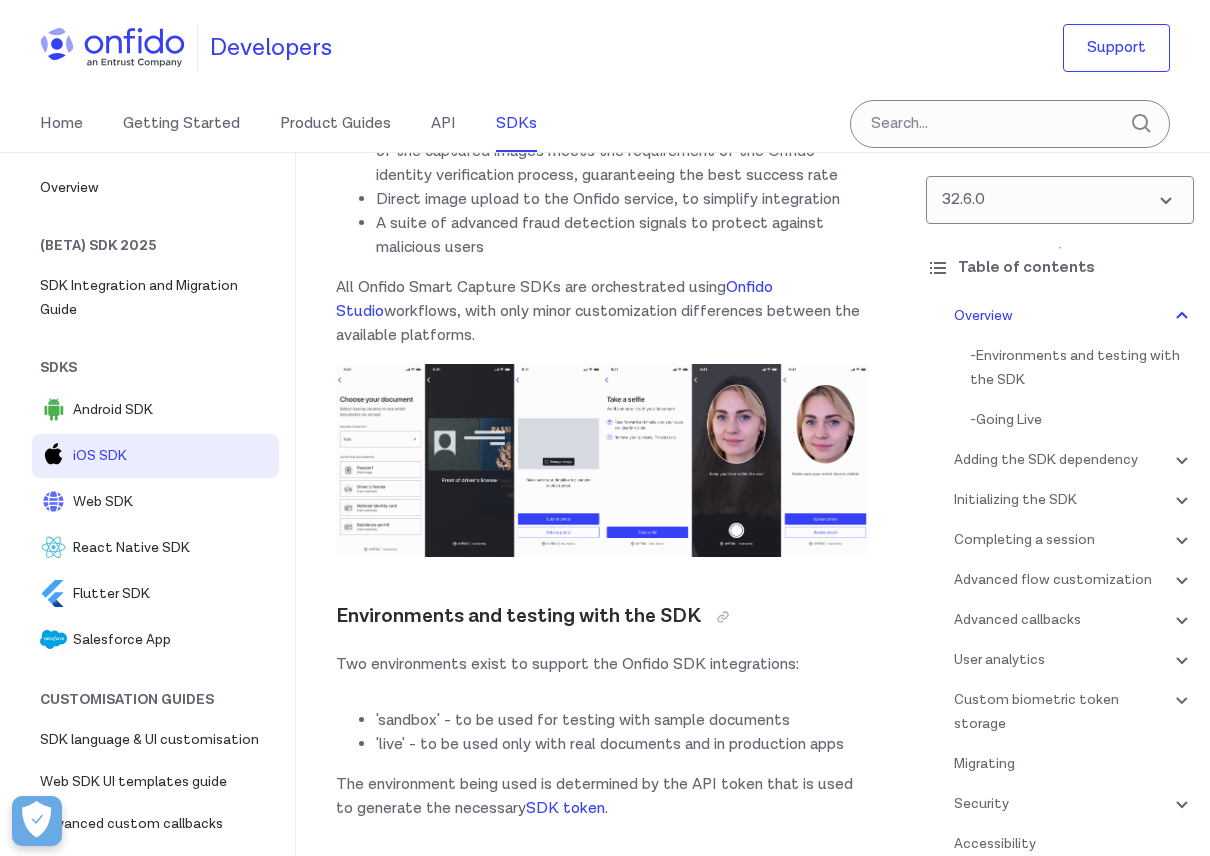 scroll, scrollTop: 510, scrollLeft: 0, axis: vertical 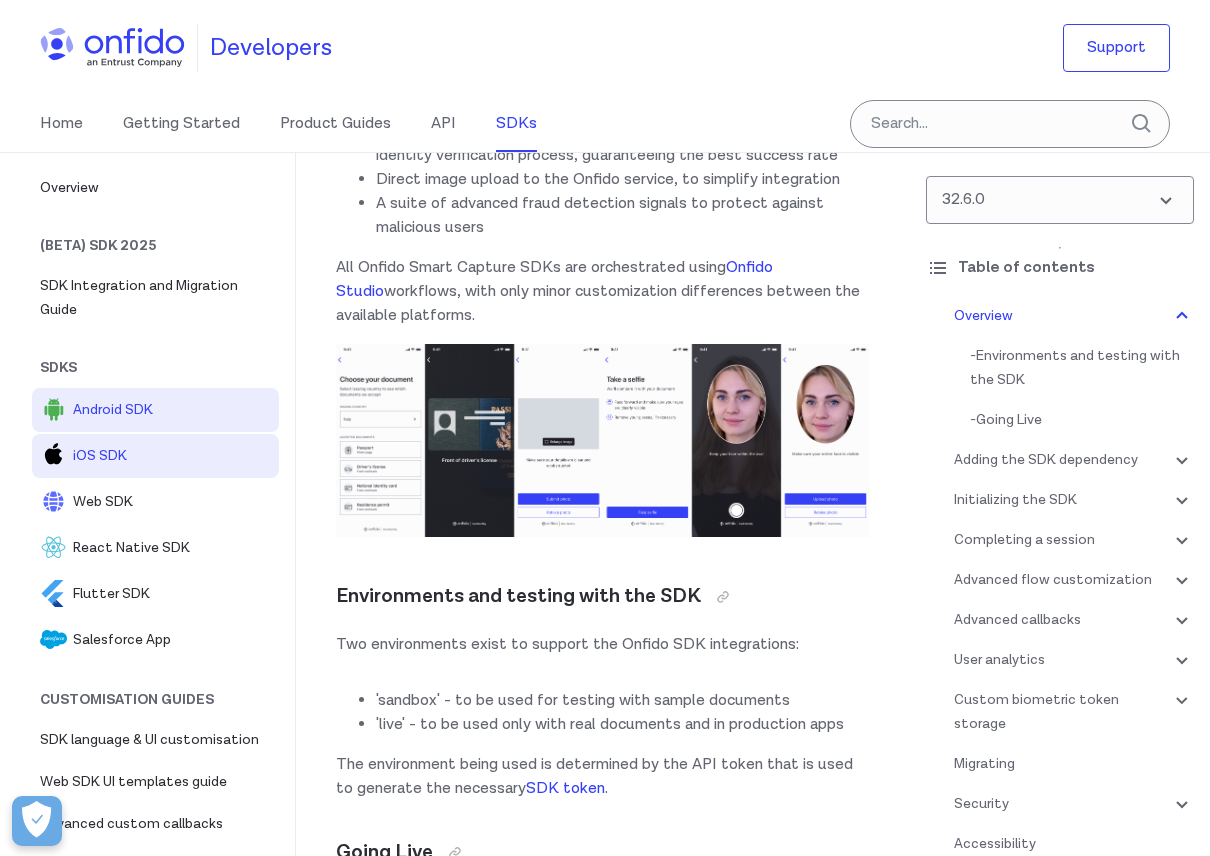 click on "Android SDK" at bounding box center (155, 410) 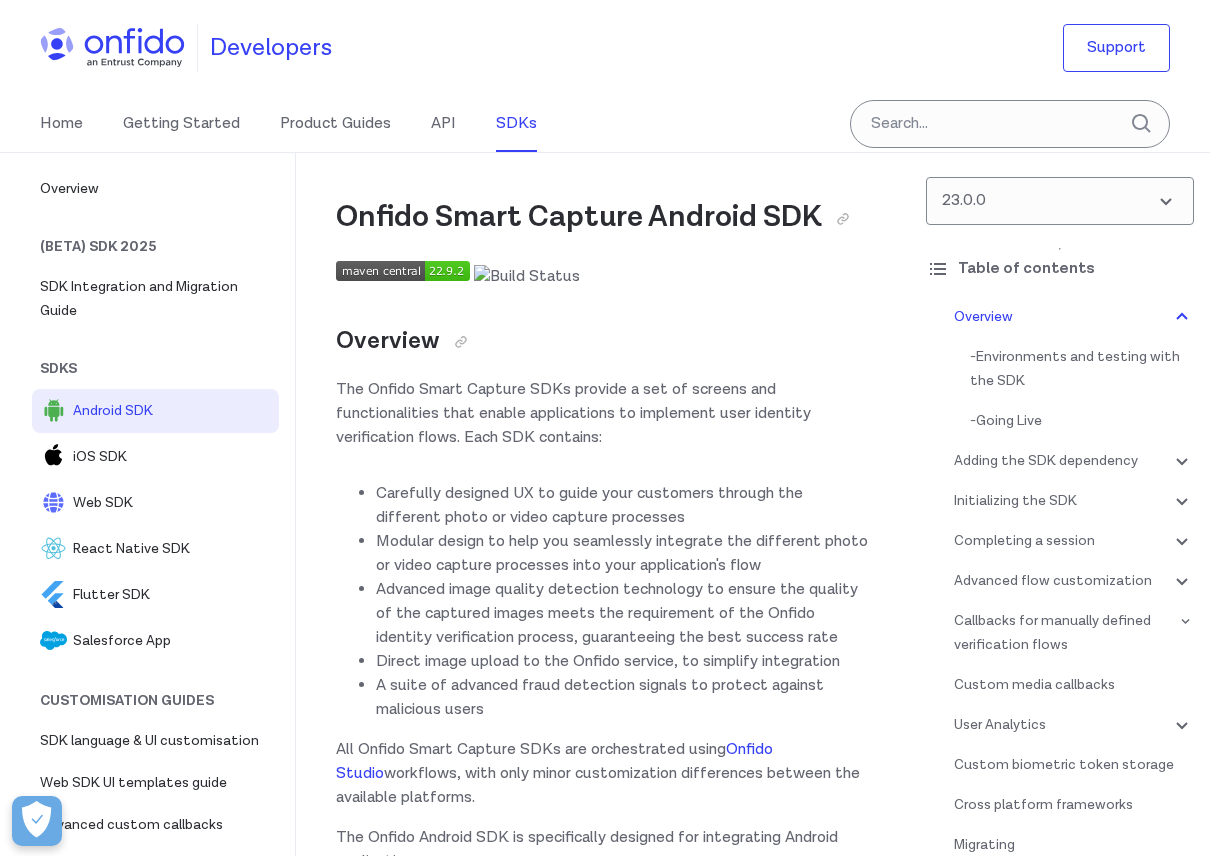 scroll, scrollTop: 600, scrollLeft: 0, axis: vertical 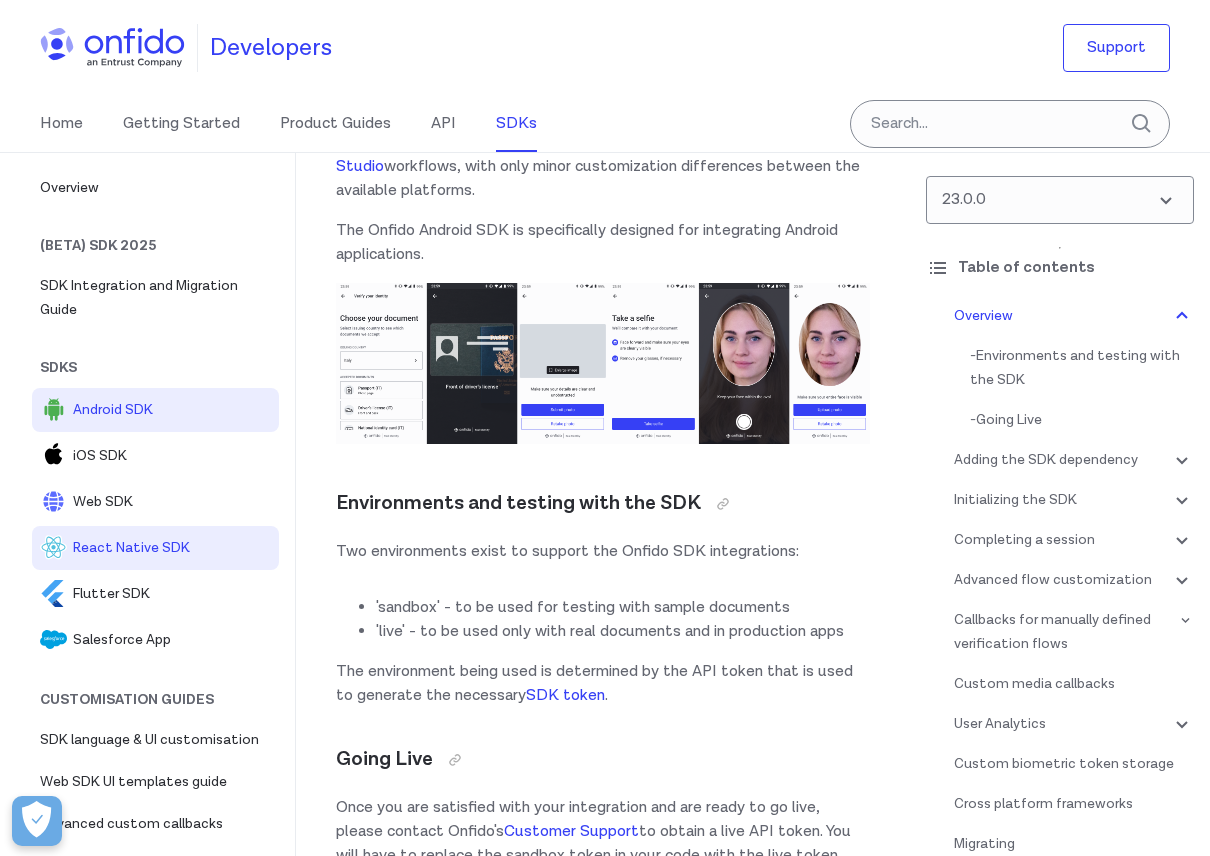 click on "React Native SDK" at bounding box center (172, 548) 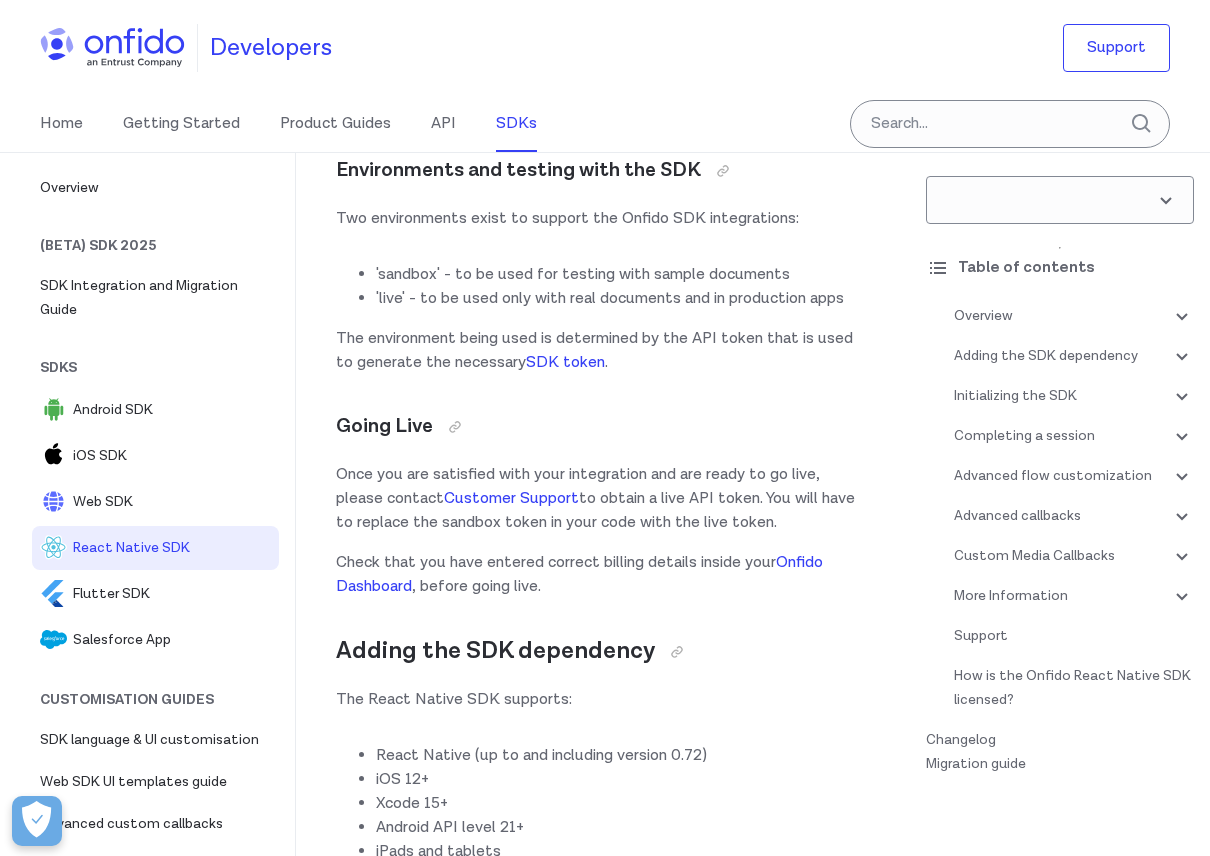 scroll, scrollTop: 0, scrollLeft: 0, axis: both 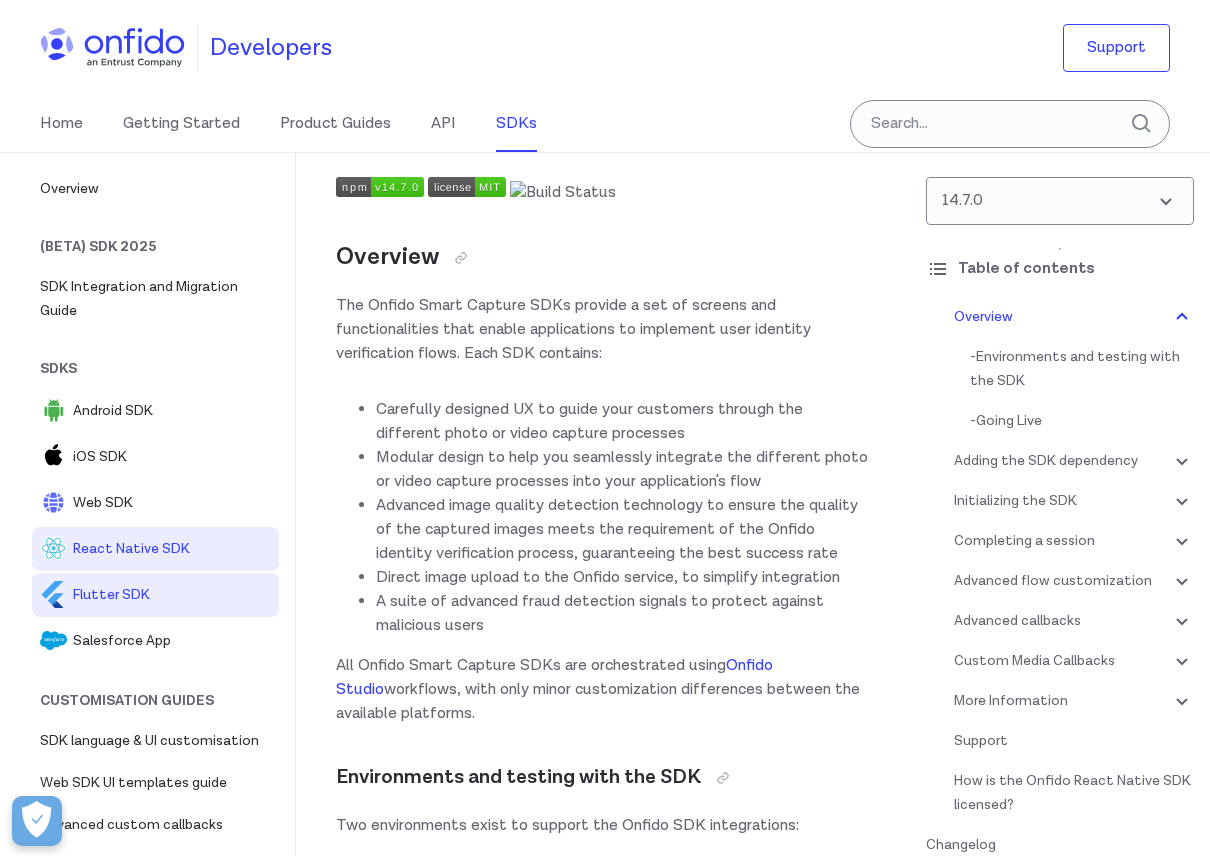 click on "Flutter SDK" at bounding box center (155, 595) 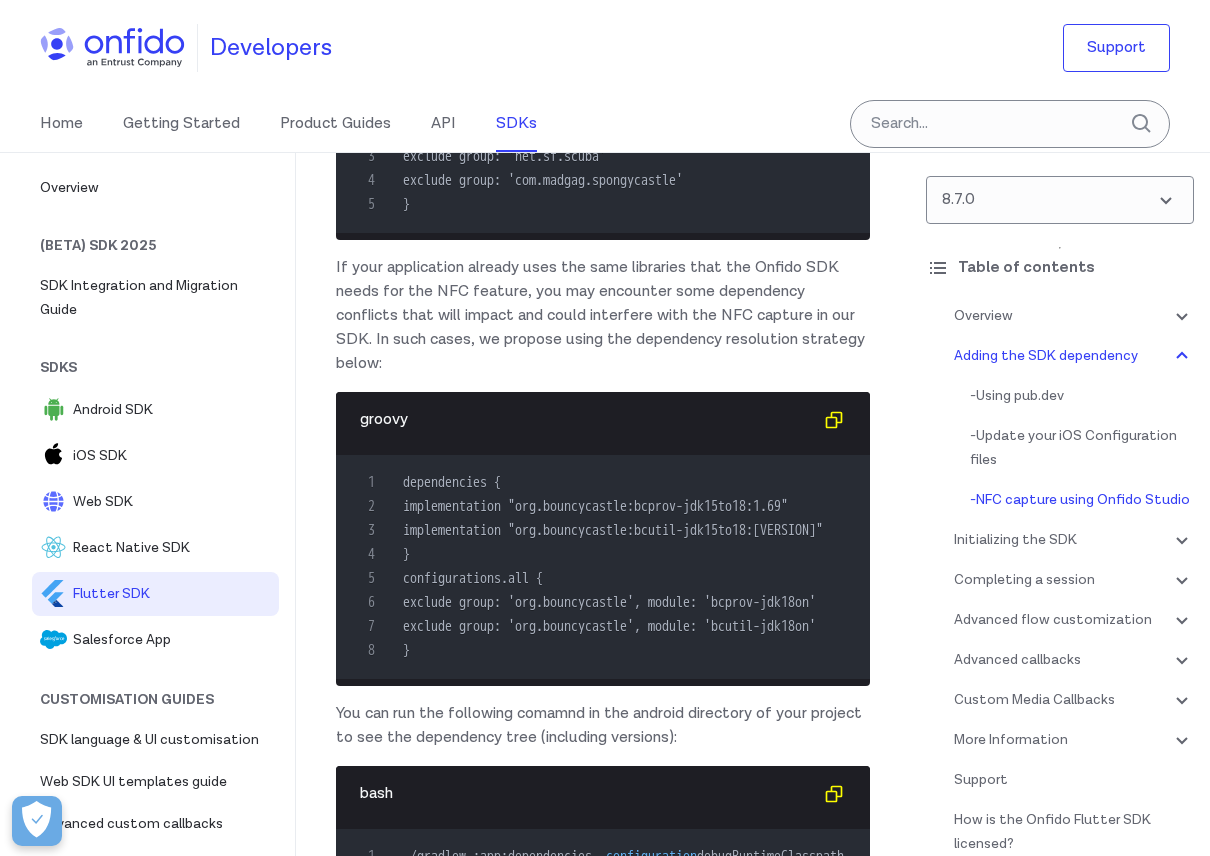 scroll, scrollTop: 3168, scrollLeft: 0, axis: vertical 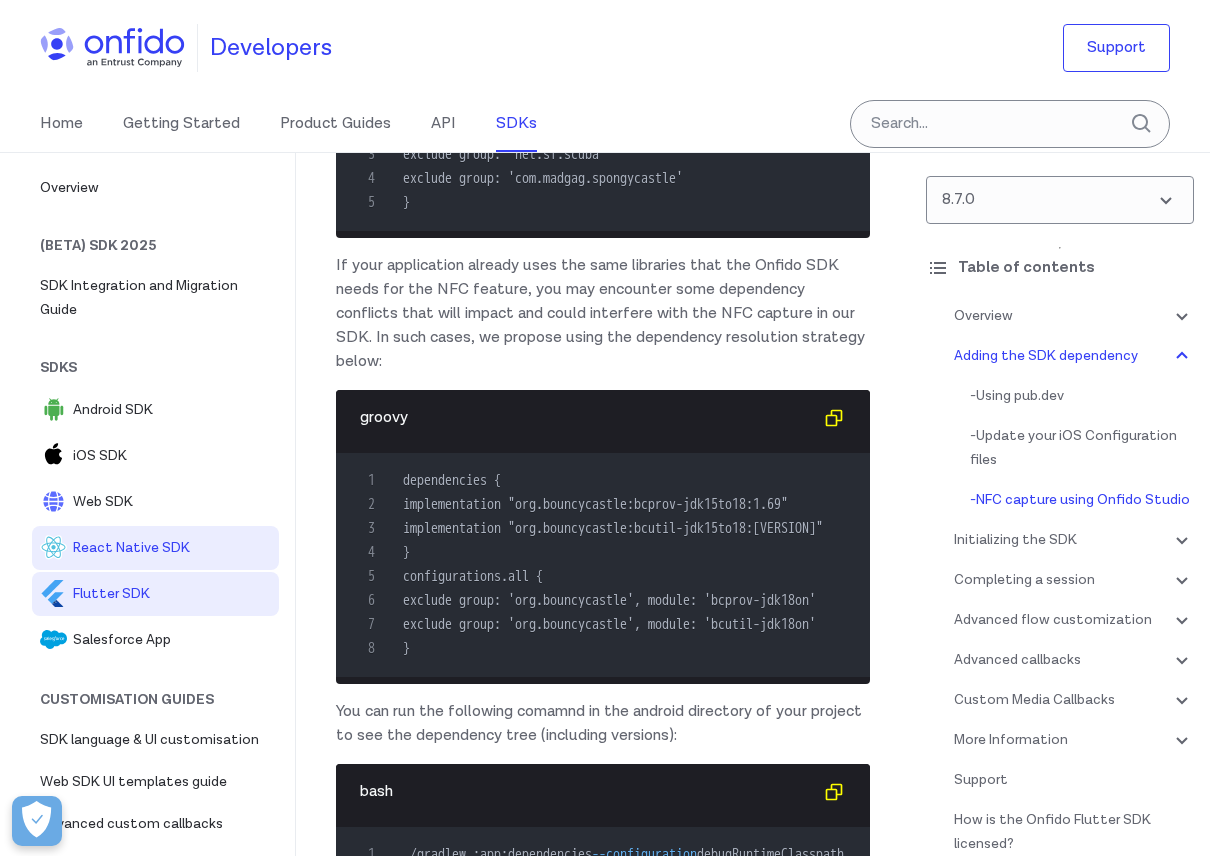 click on "React Native SDK" at bounding box center (155, 548) 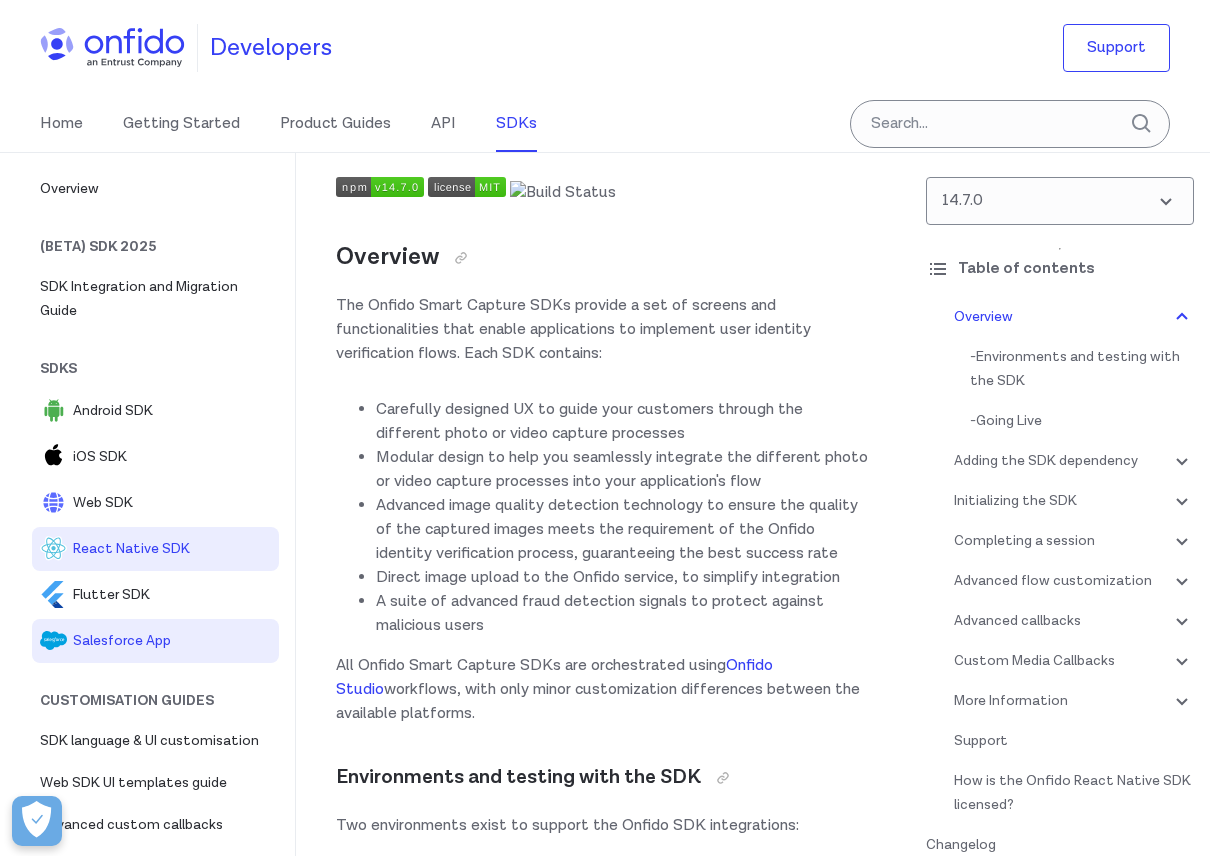 click on "Salesforce App" at bounding box center (155, 641) 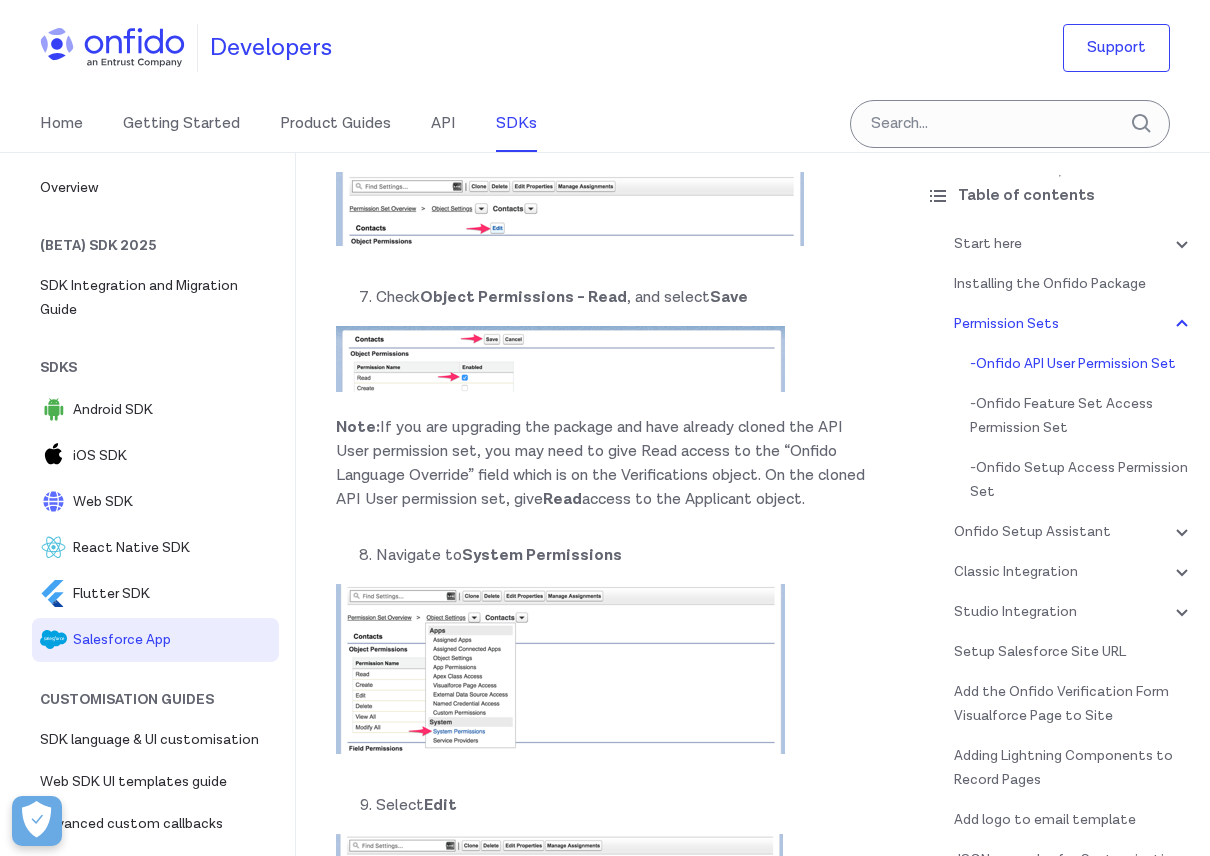 scroll, scrollTop: 3399, scrollLeft: 0, axis: vertical 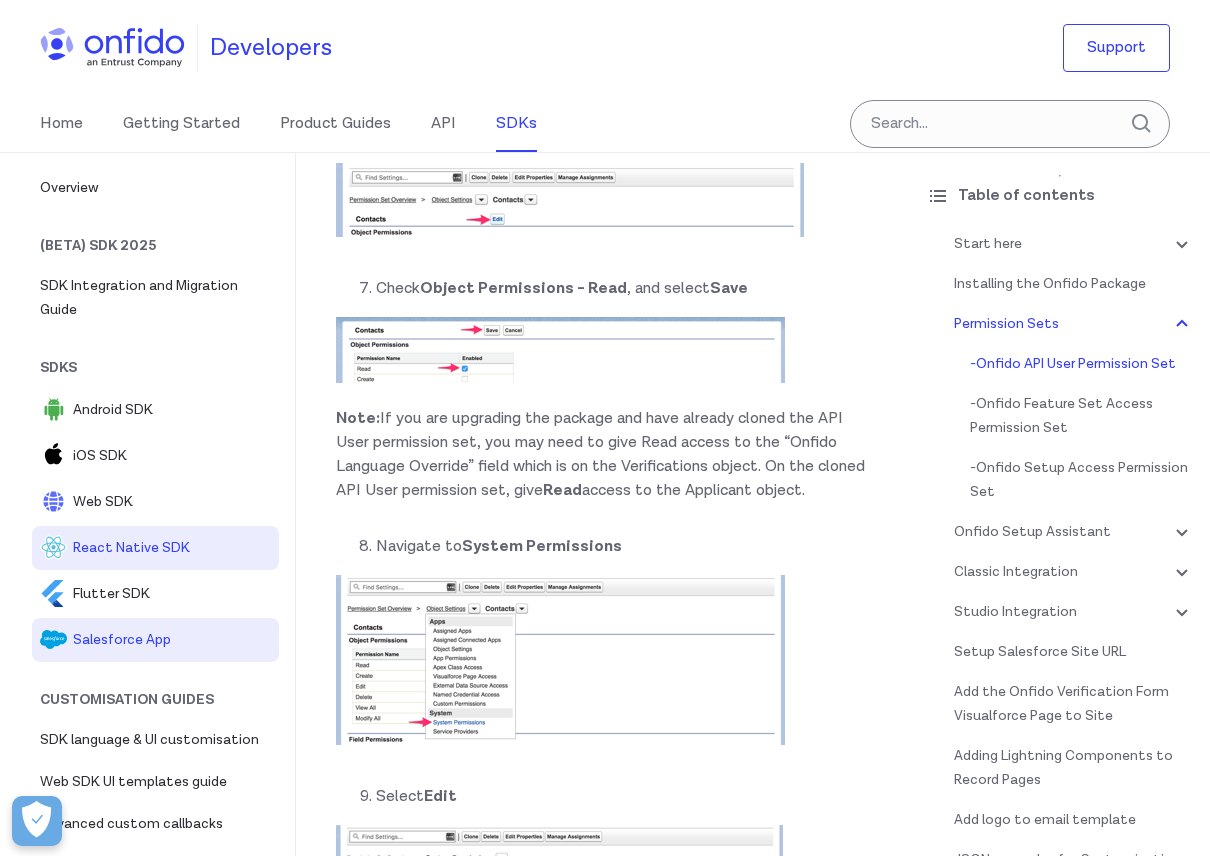click on "React Native SDK" at bounding box center [172, 548] 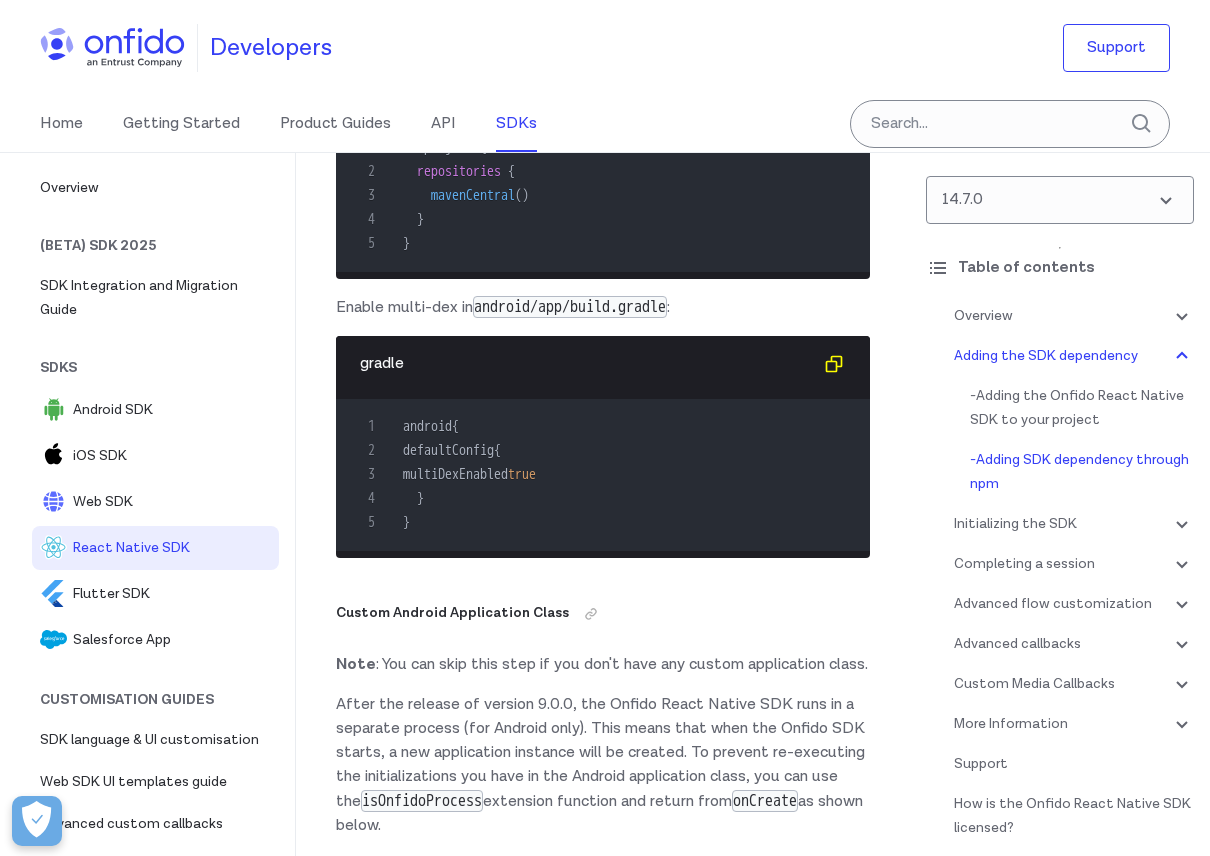 scroll, scrollTop: 2647, scrollLeft: 0, axis: vertical 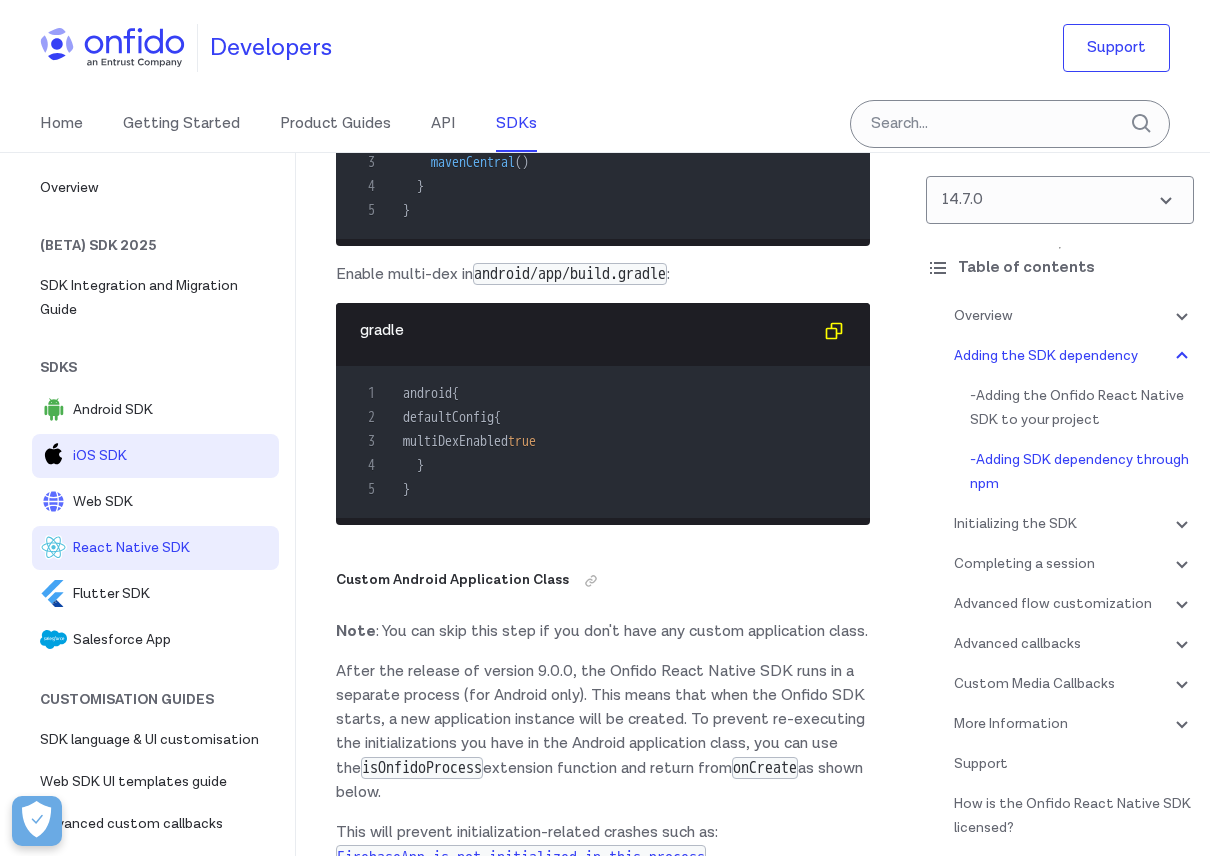 click on "iOS SDK" at bounding box center [155, 456] 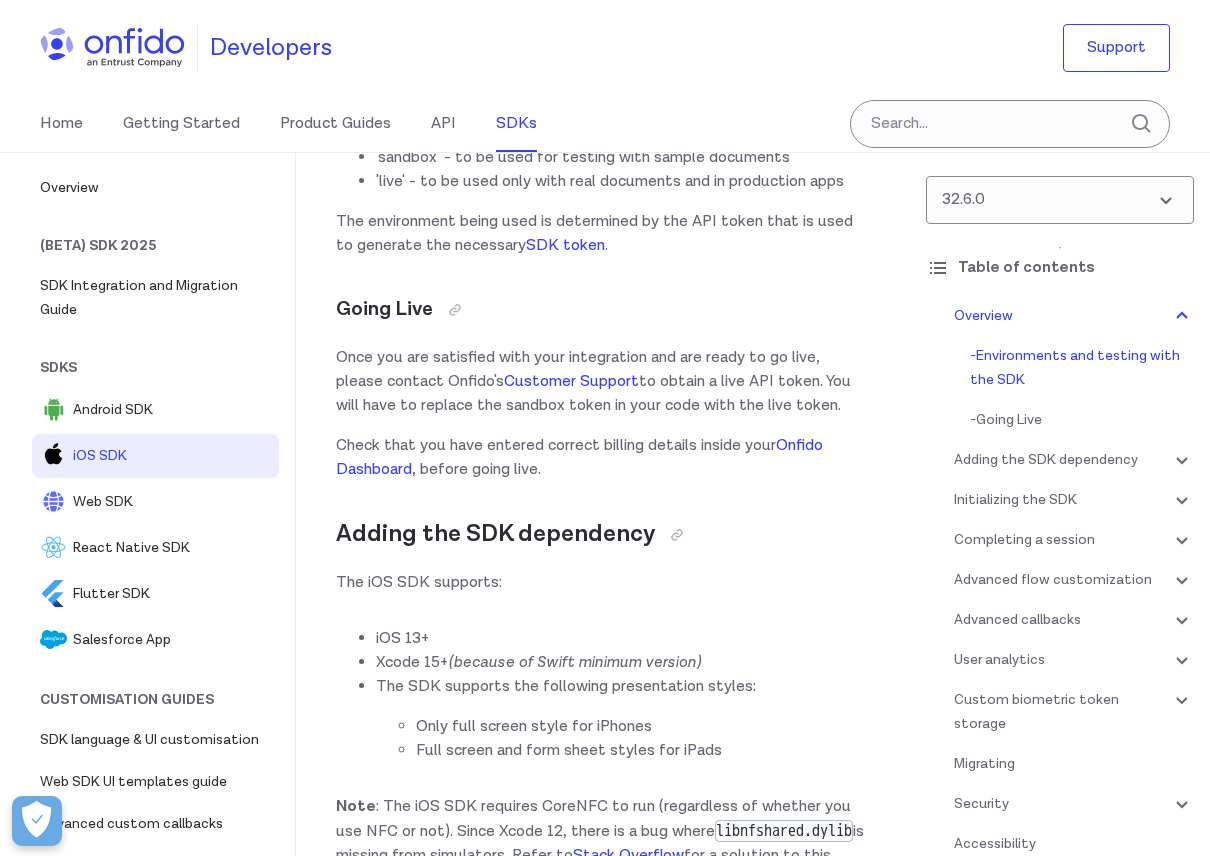 scroll, scrollTop: 1063, scrollLeft: 0, axis: vertical 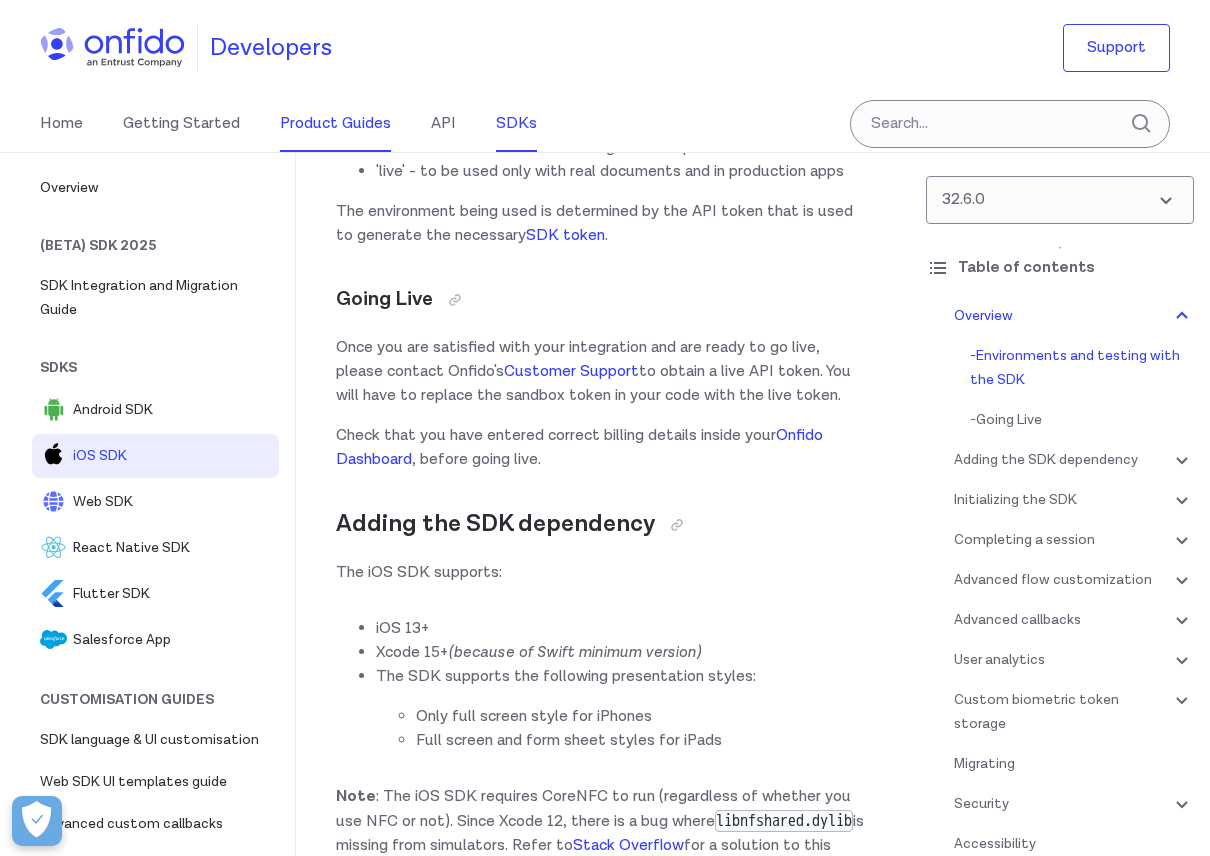 click on "Product Guides" at bounding box center [335, 124] 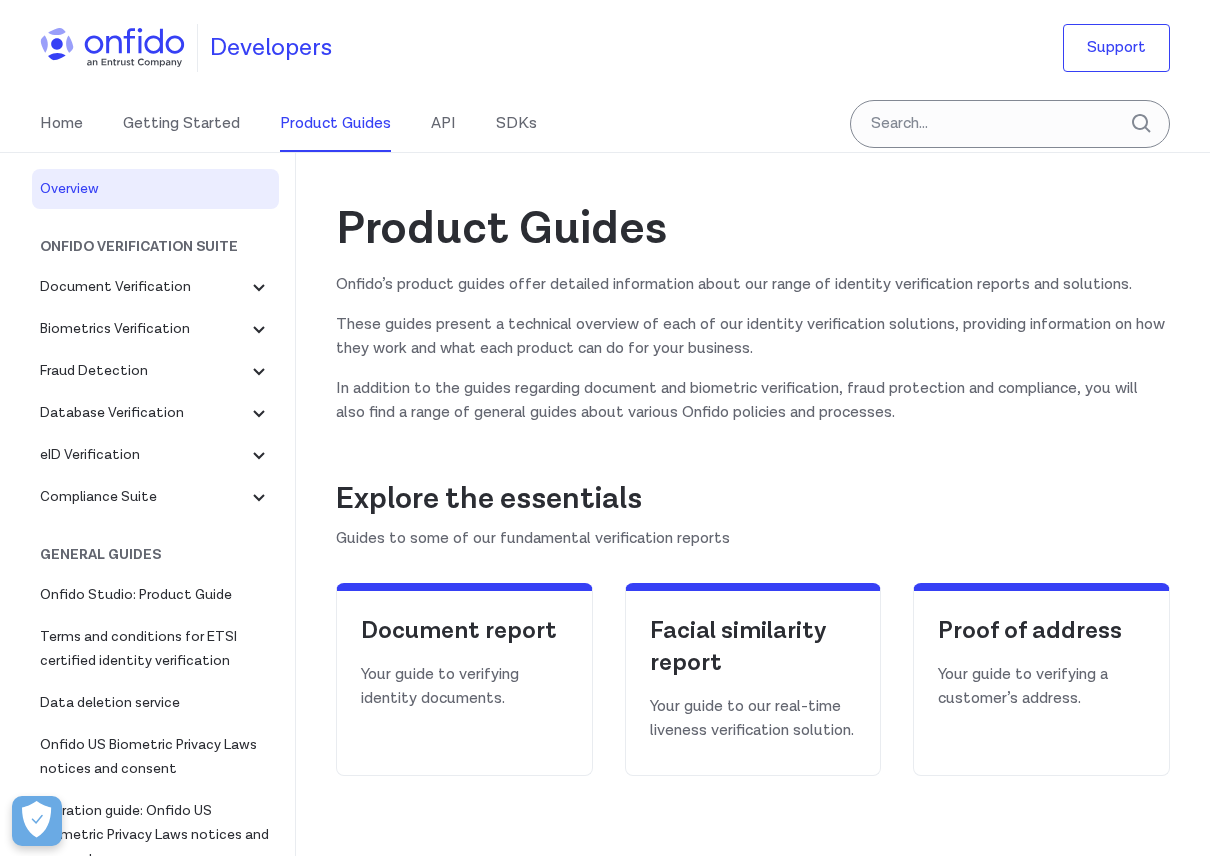scroll, scrollTop: 0, scrollLeft: 0, axis: both 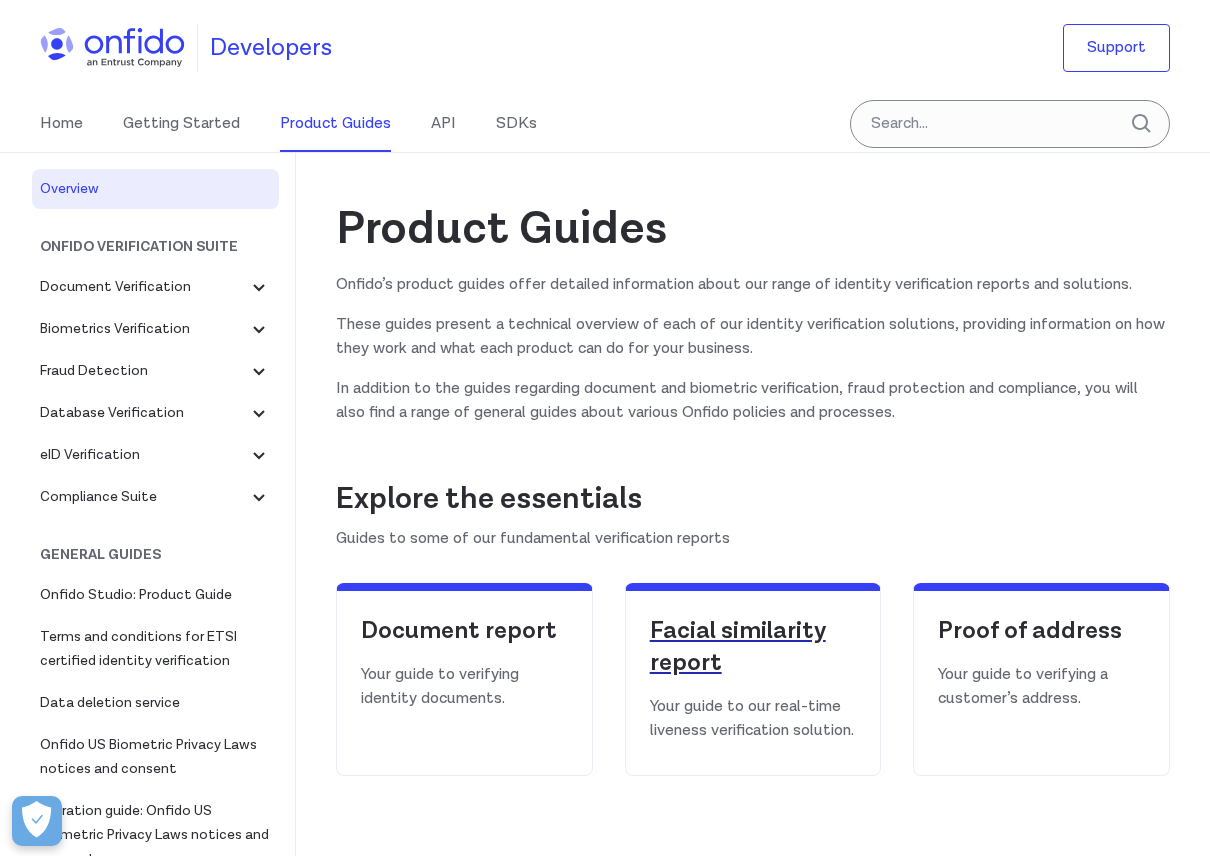 click on "Facial similarity report" at bounding box center (753, 647) 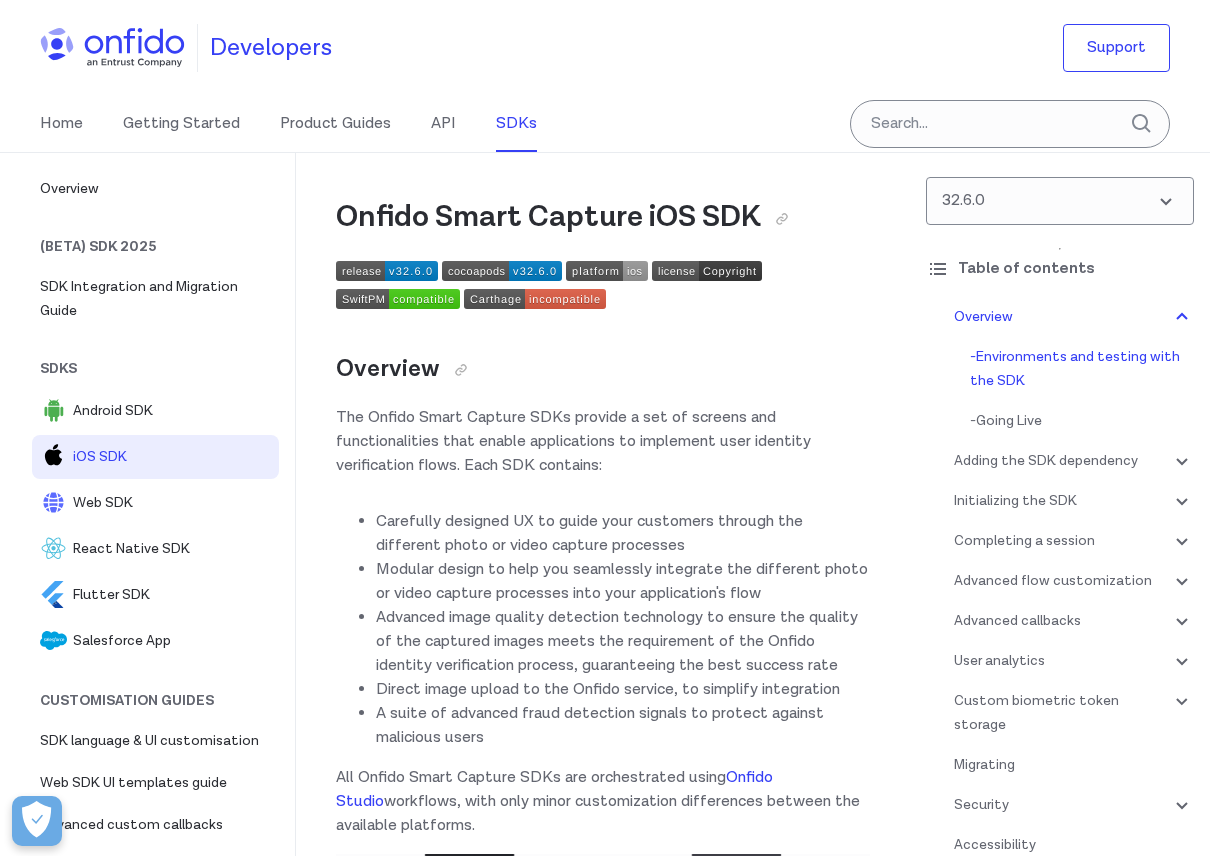 scroll, scrollTop: 1063, scrollLeft: 0, axis: vertical 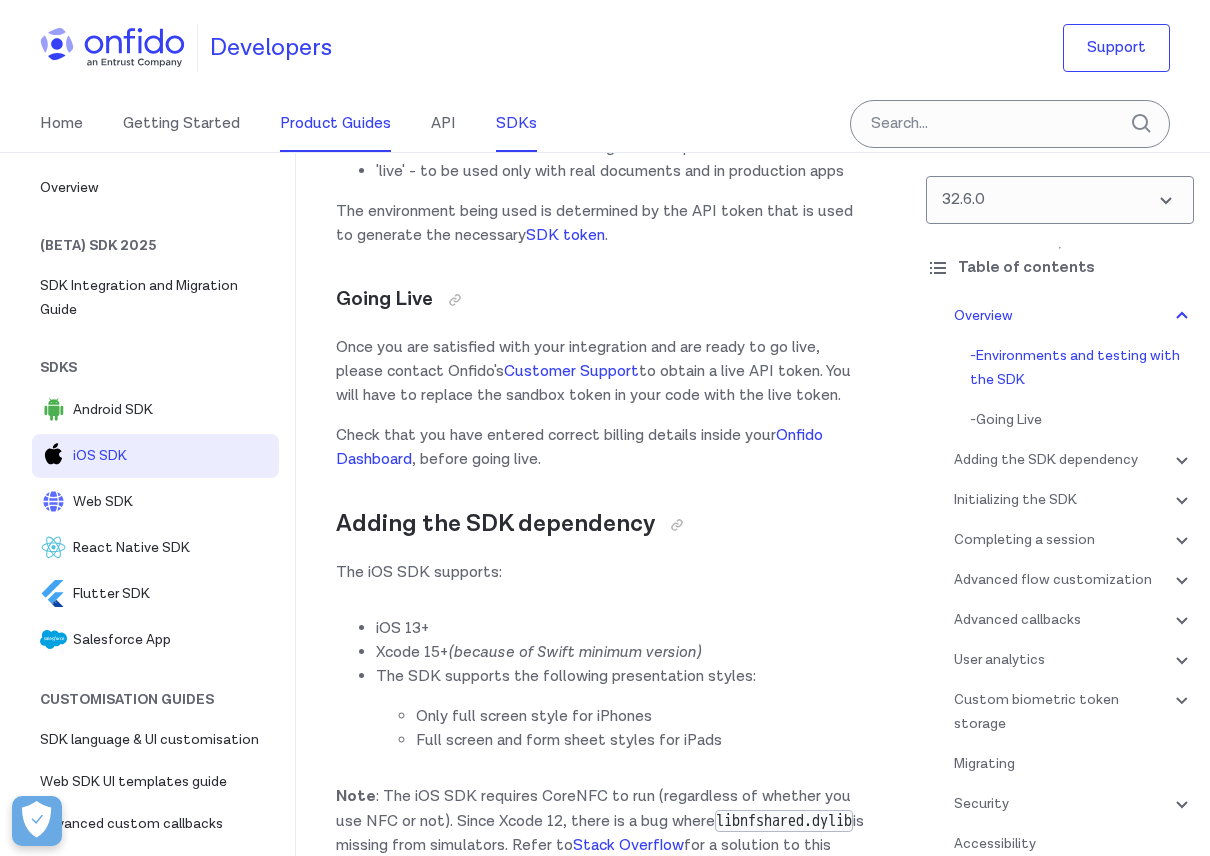 click on "Product Guides" at bounding box center (335, 124) 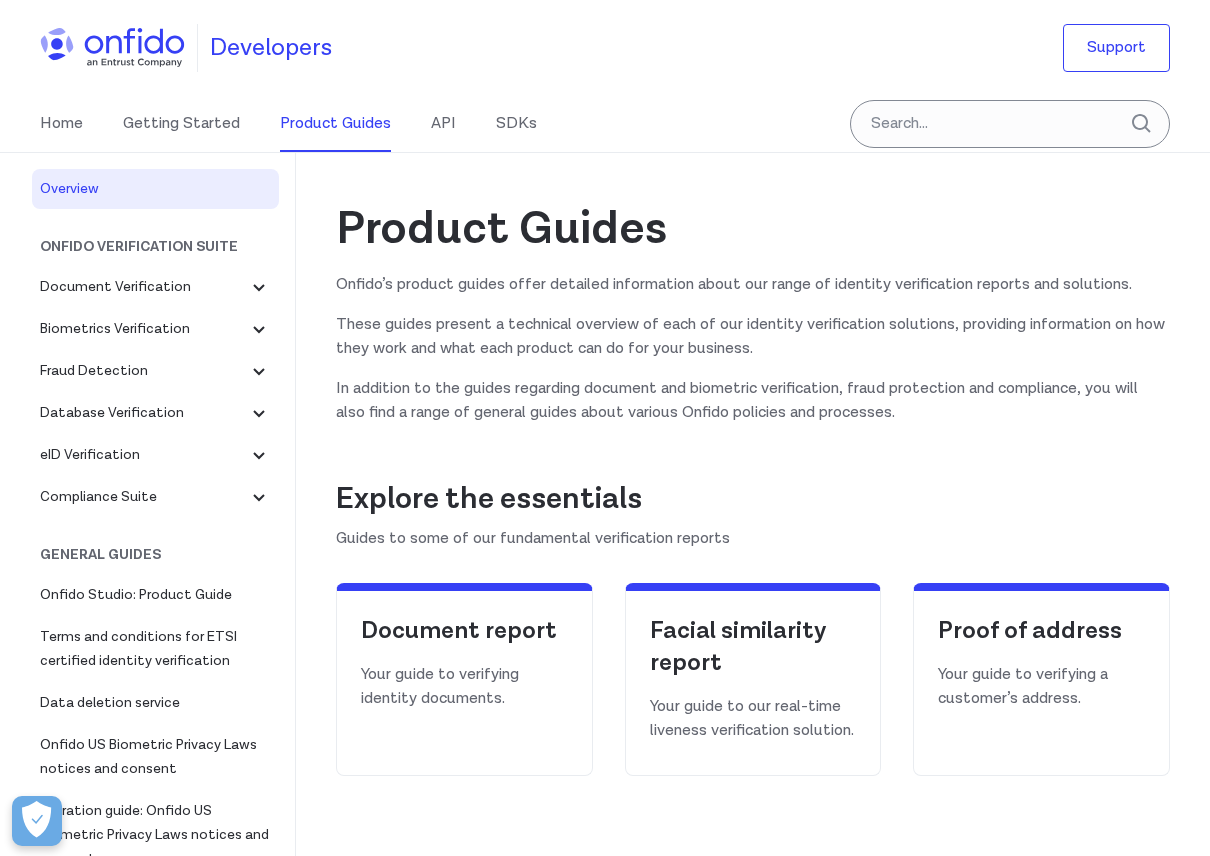 scroll, scrollTop: 0, scrollLeft: 0, axis: both 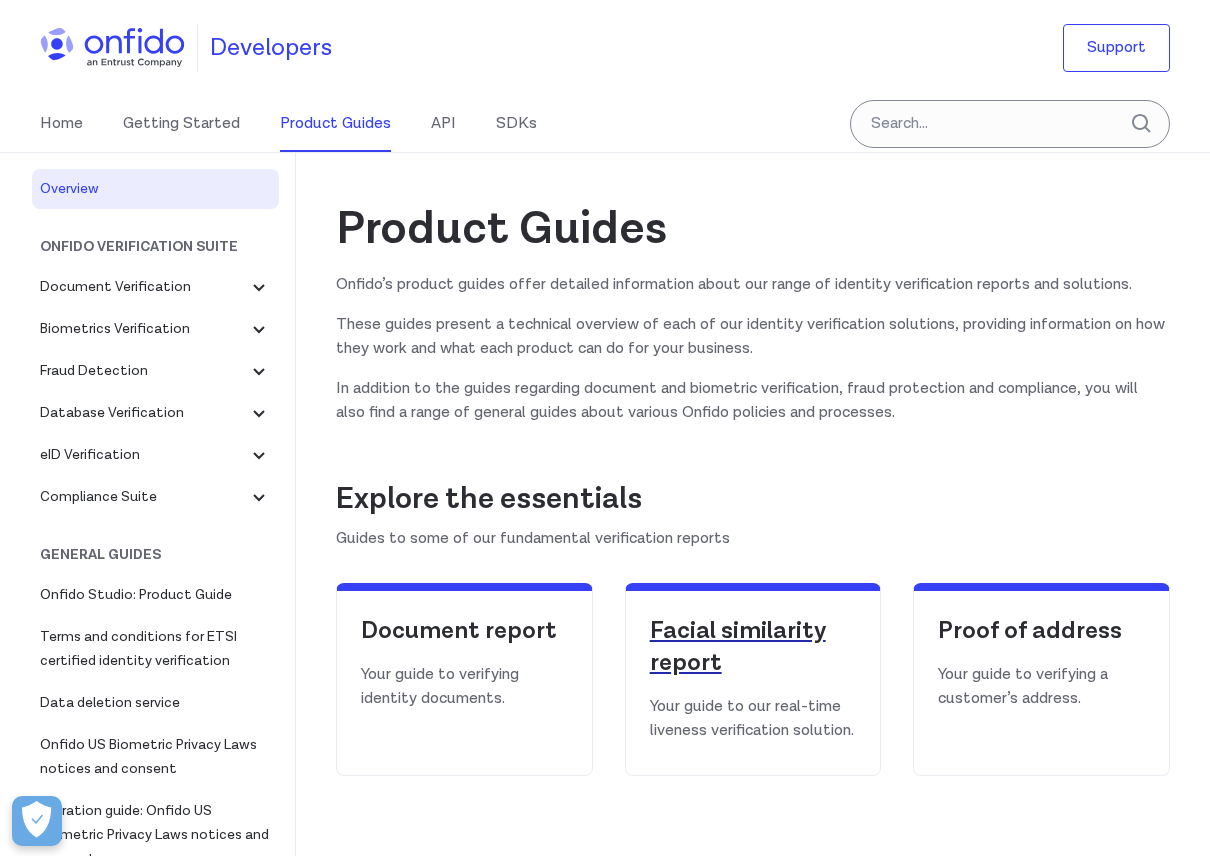 click on "Facial similarity report" at bounding box center [753, 647] 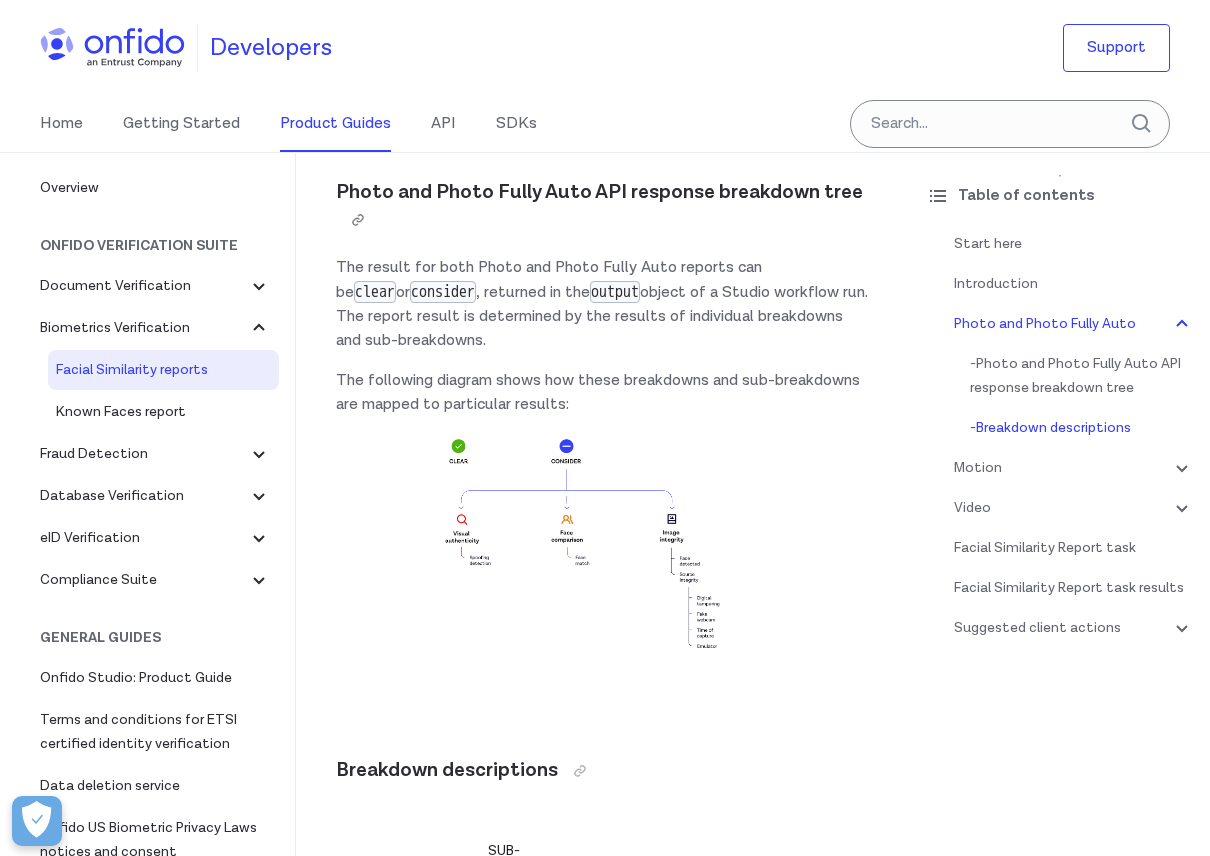 scroll, scrollTop: 949, scrollLeft: 0, axis: vertical 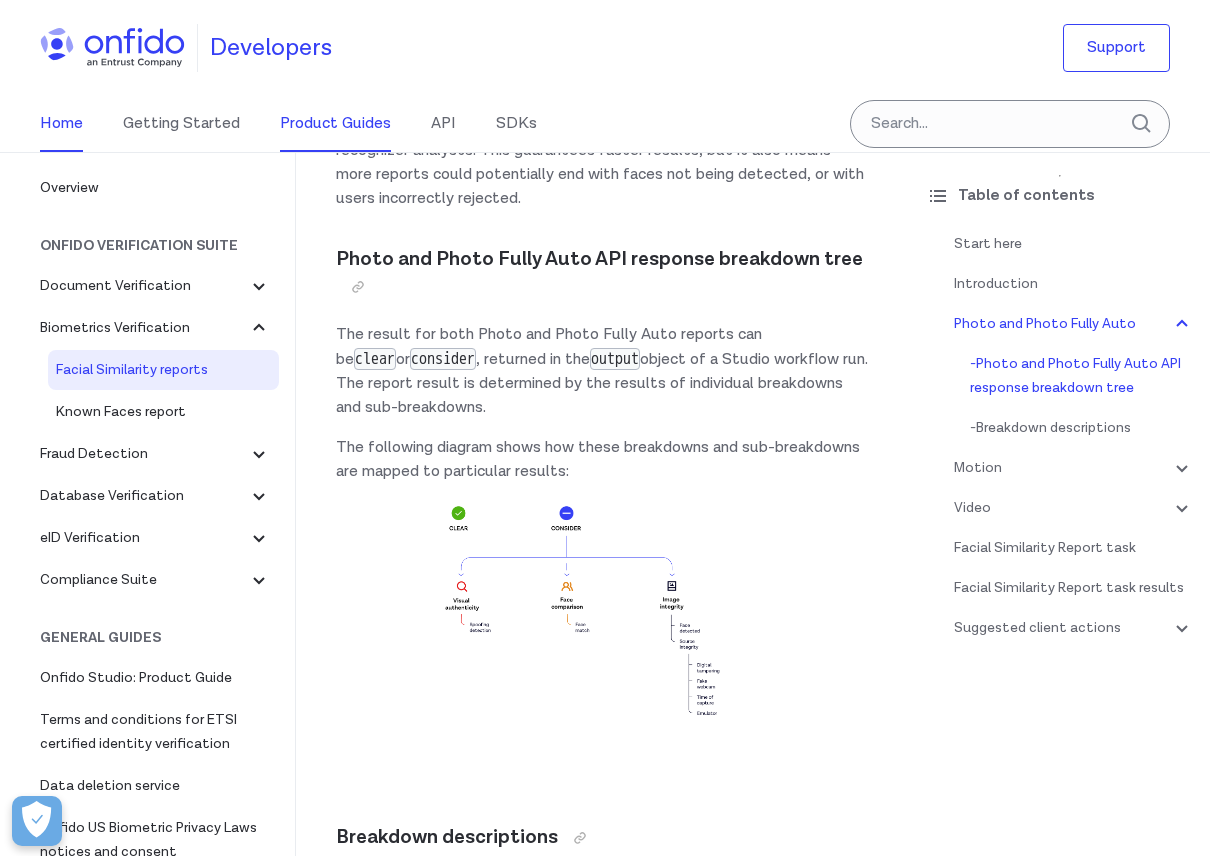 click on "Home" at bounding box center (61, 124) 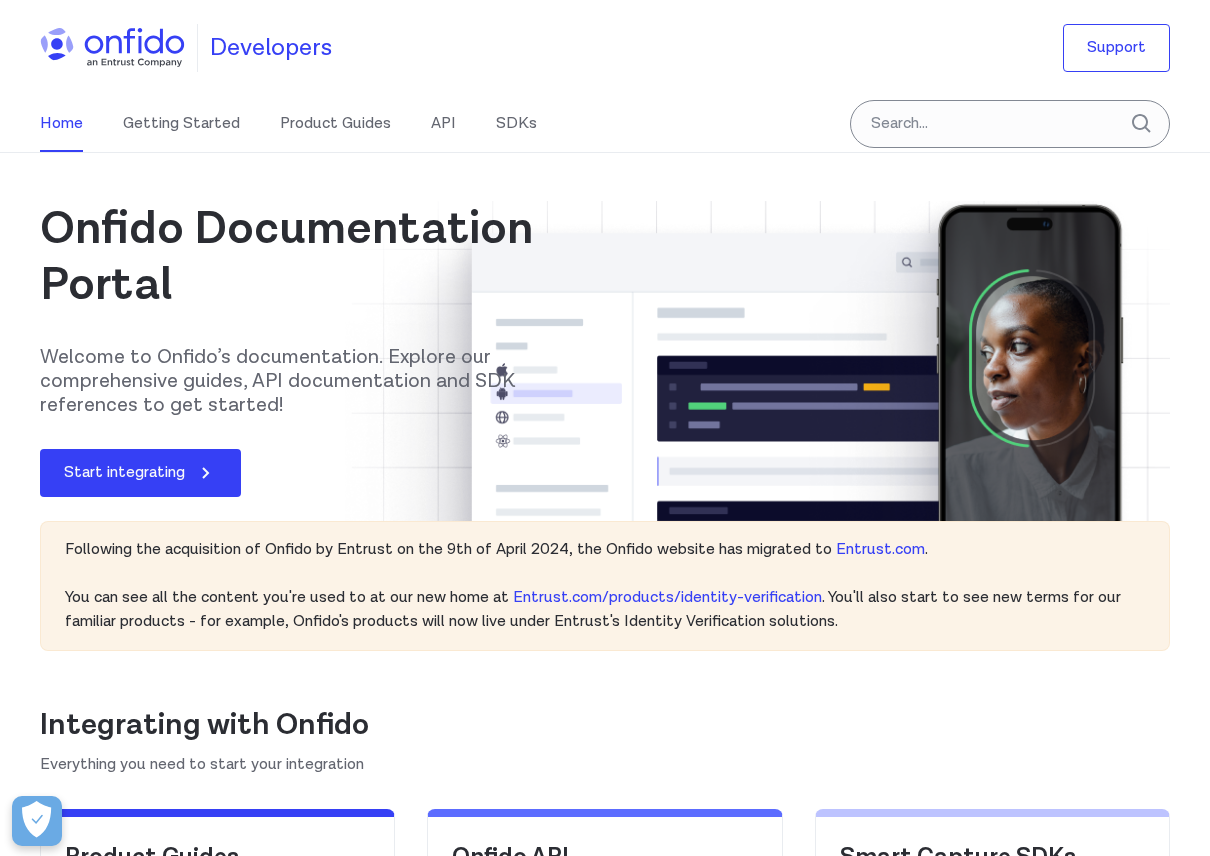 scroll, scrollTop: 0, scrollLeft: 0, axis: both 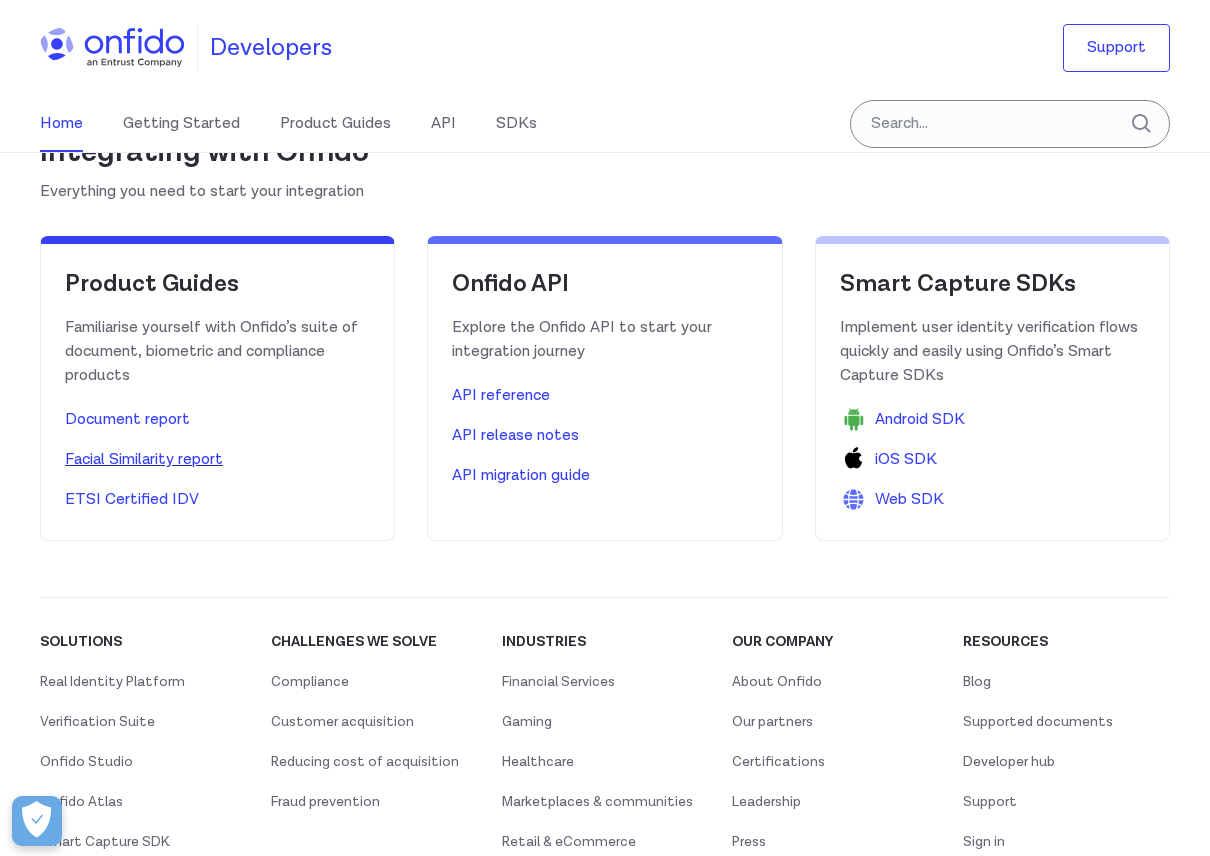 click on "Facial Similarity report" at bounding box center [144, 460] 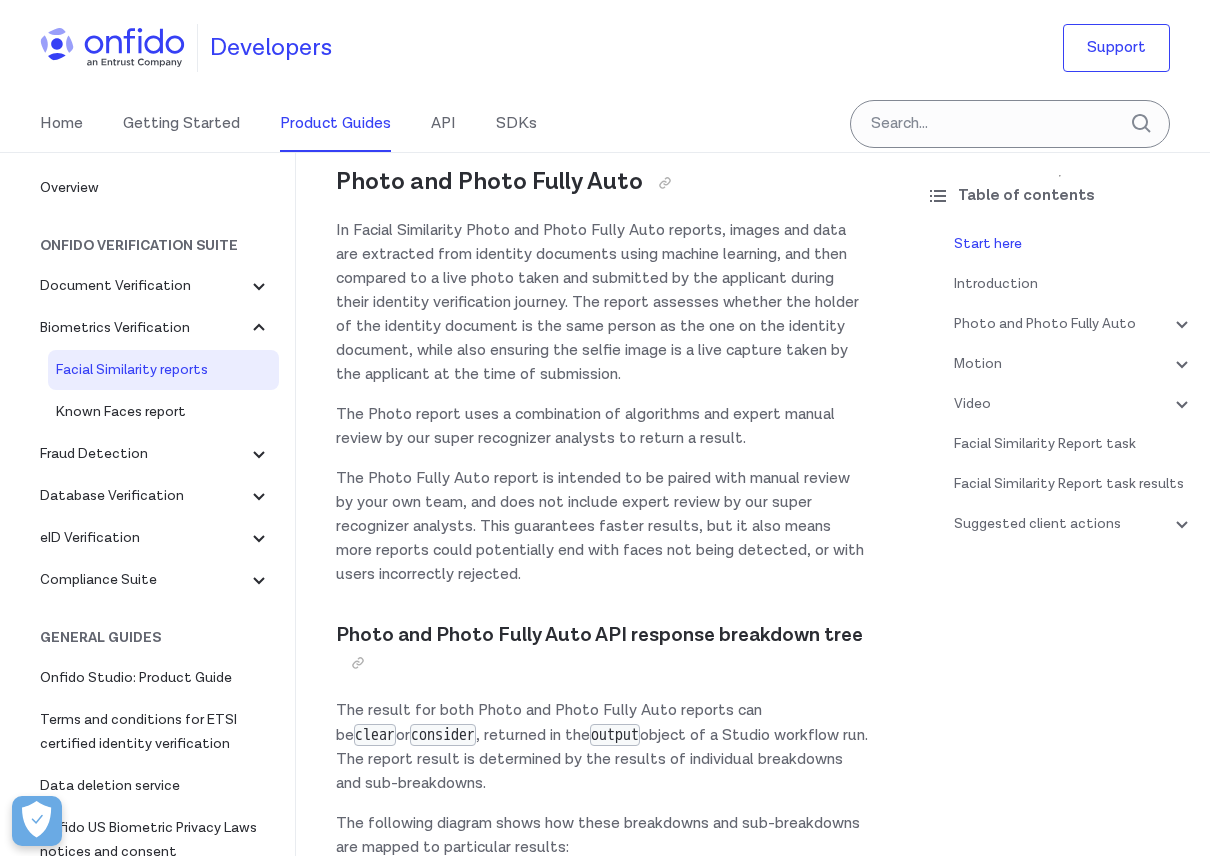 scroll, scrollTop: 0, scrollLeft: 0, axis: both 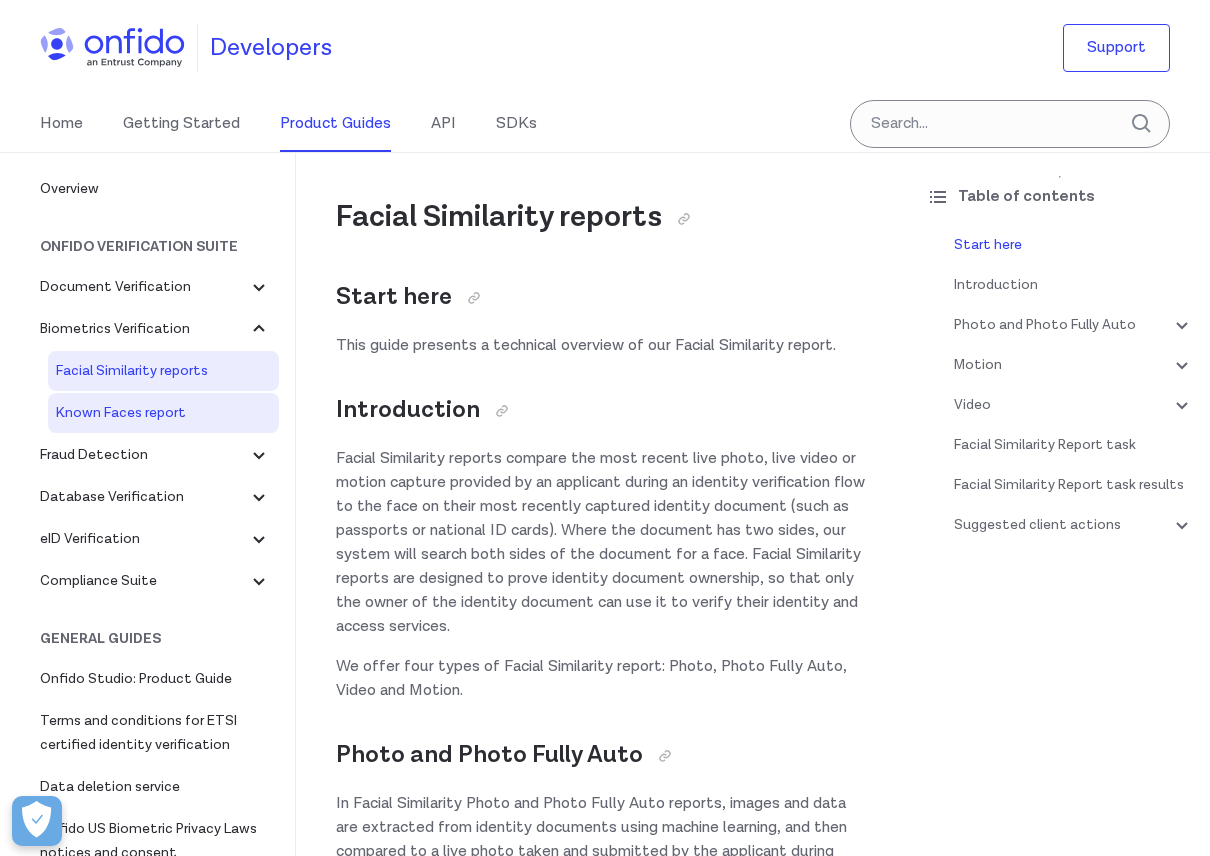 click on "Known Faces report" at bounding box center (163, 413) 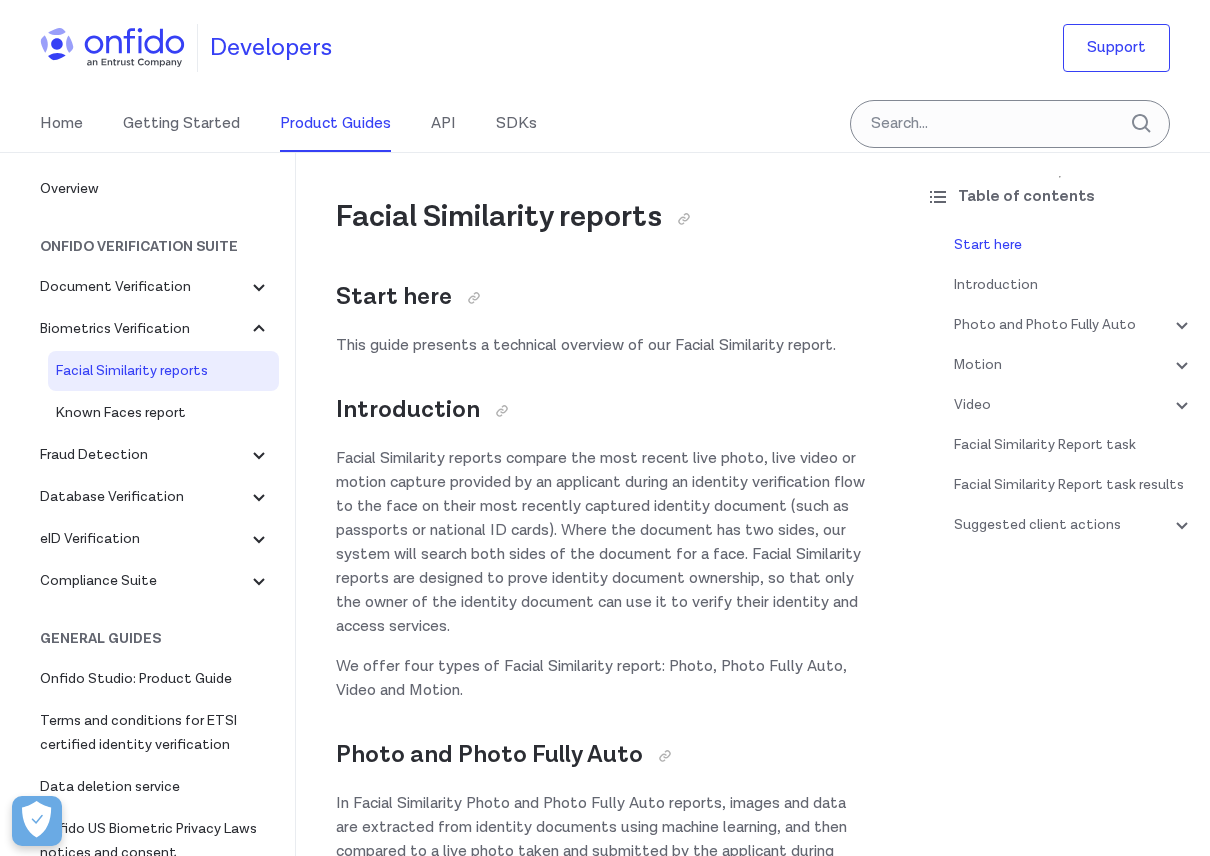 scroll, scrollTop: 0, scrollLeft: 0, axis: both 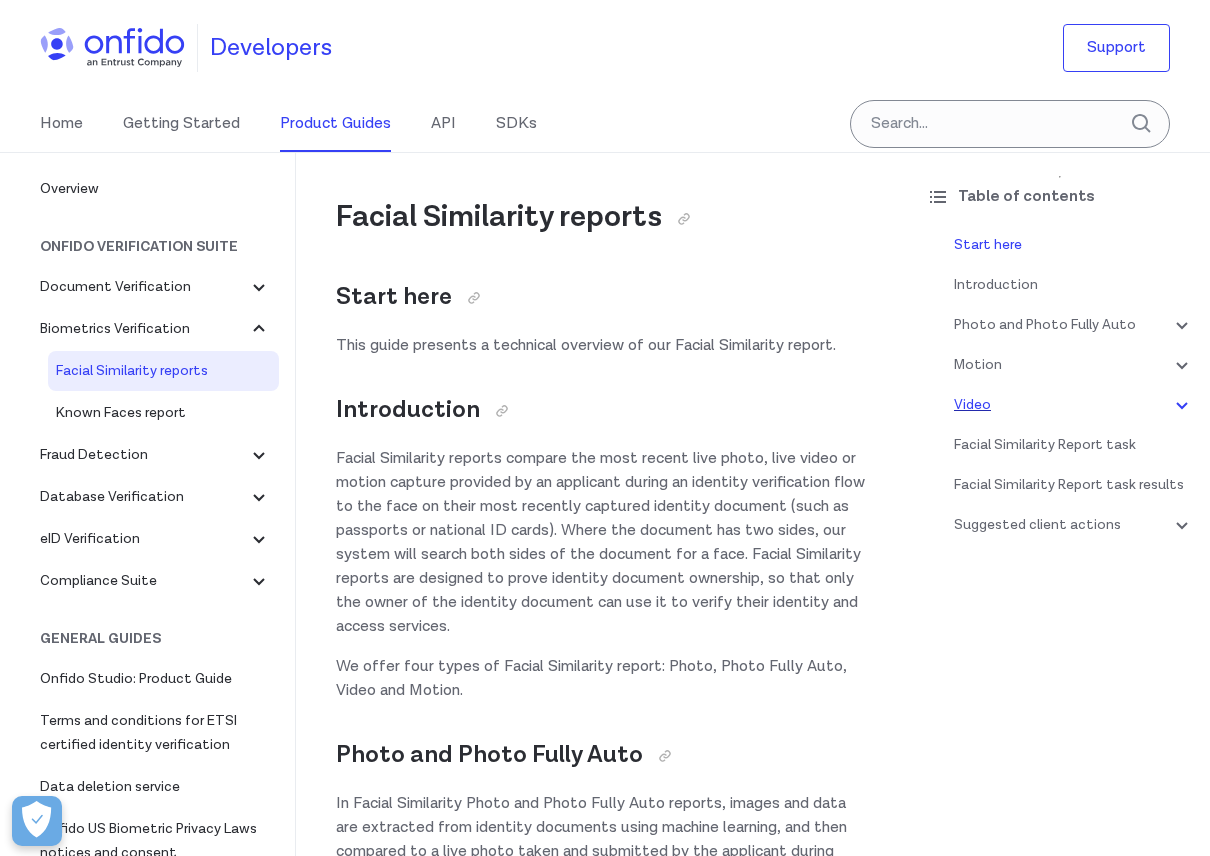 click on "Video" at bounding box center (1074, 405) 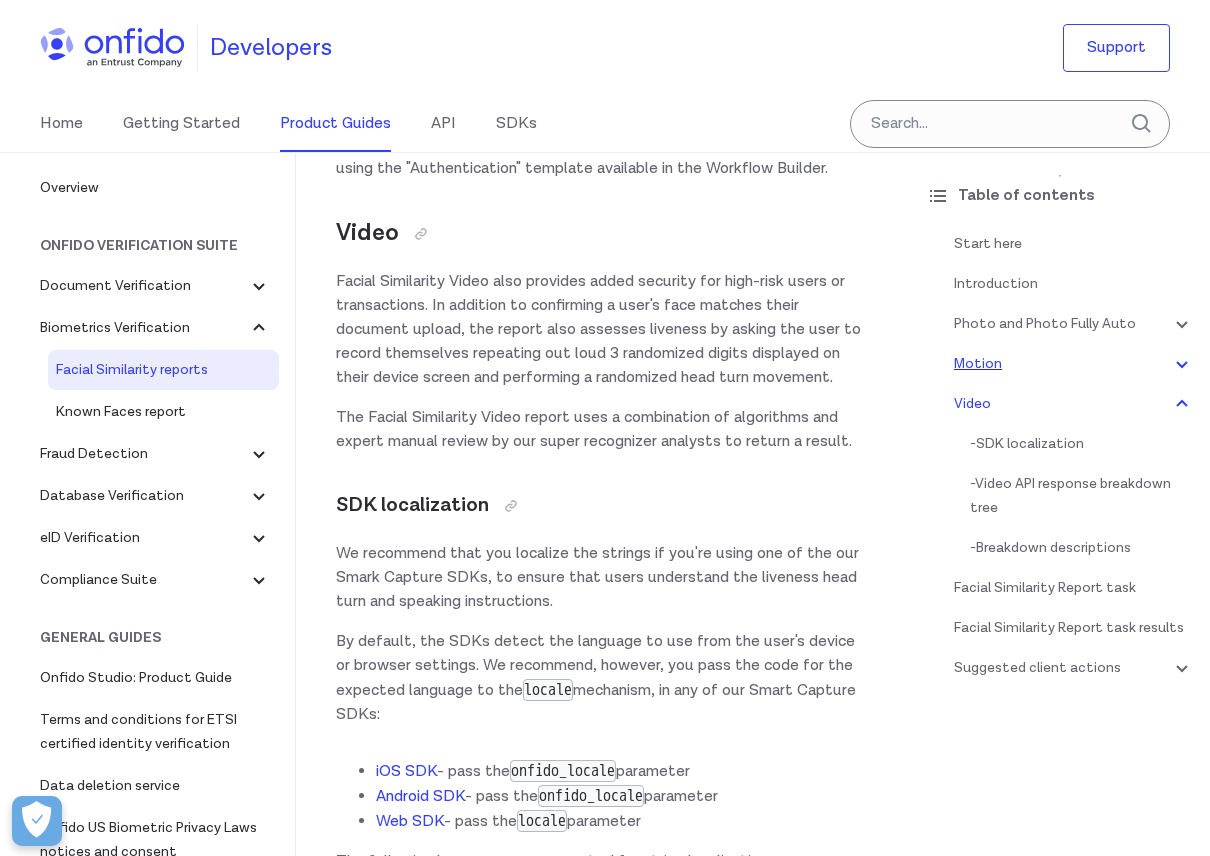 click on "Motion" at bounding box center [1074, 364] 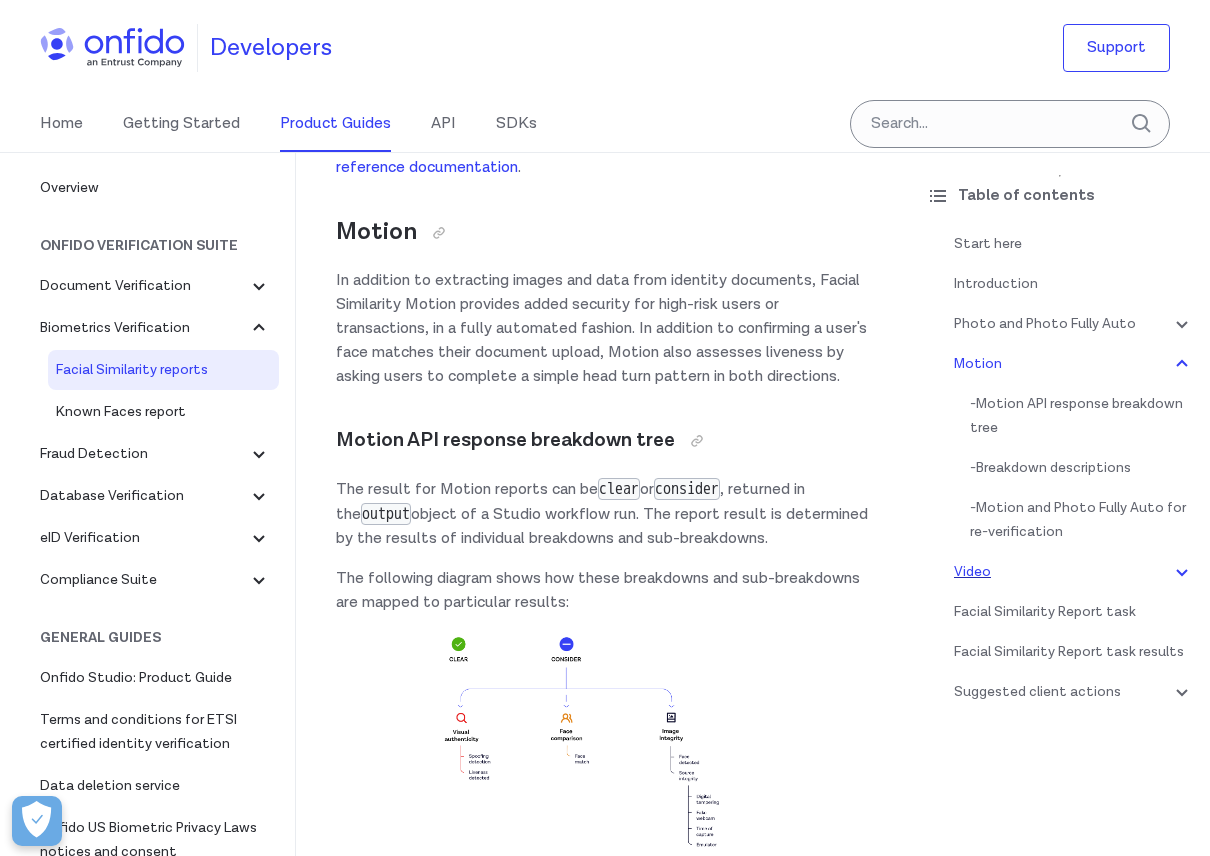click on "Video" at bounding box center (1074, 572) 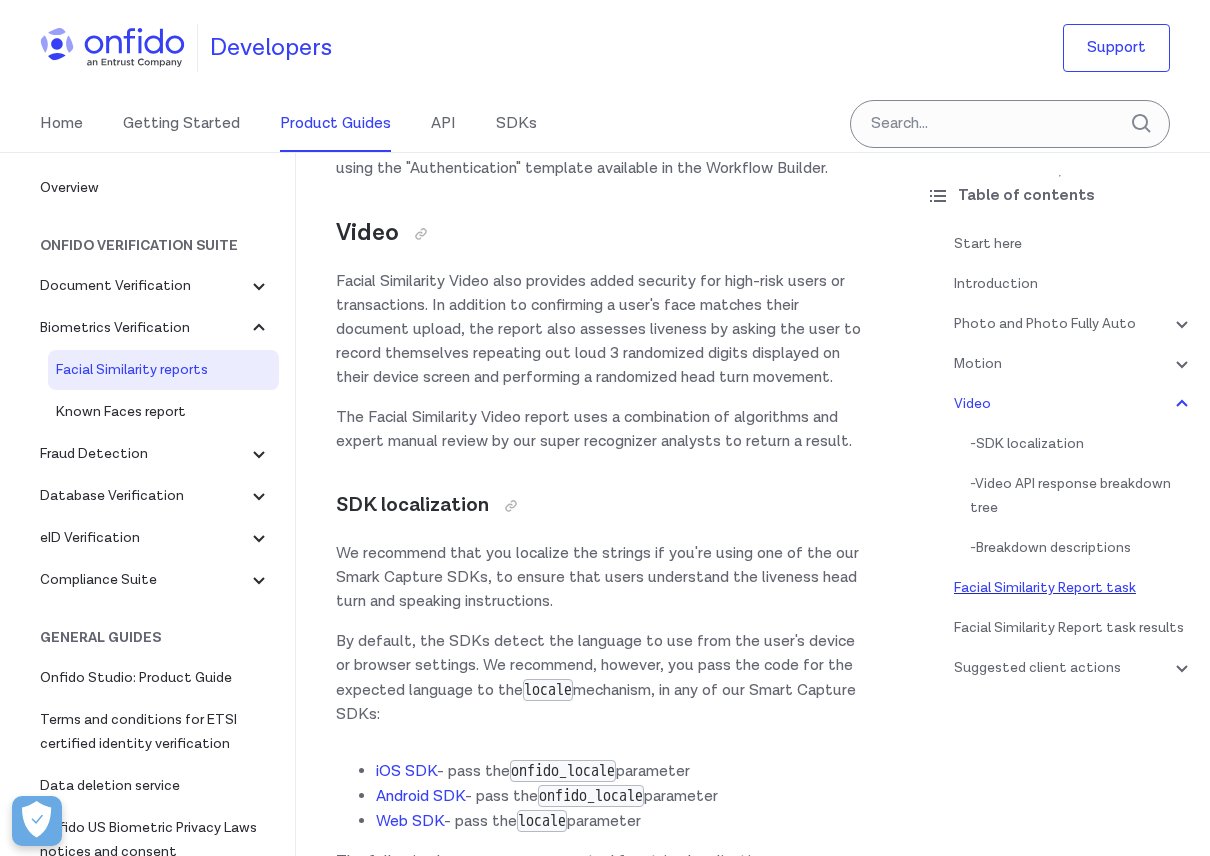 click on "Facial Similarity Report task" at bounding box center (1074, 588) 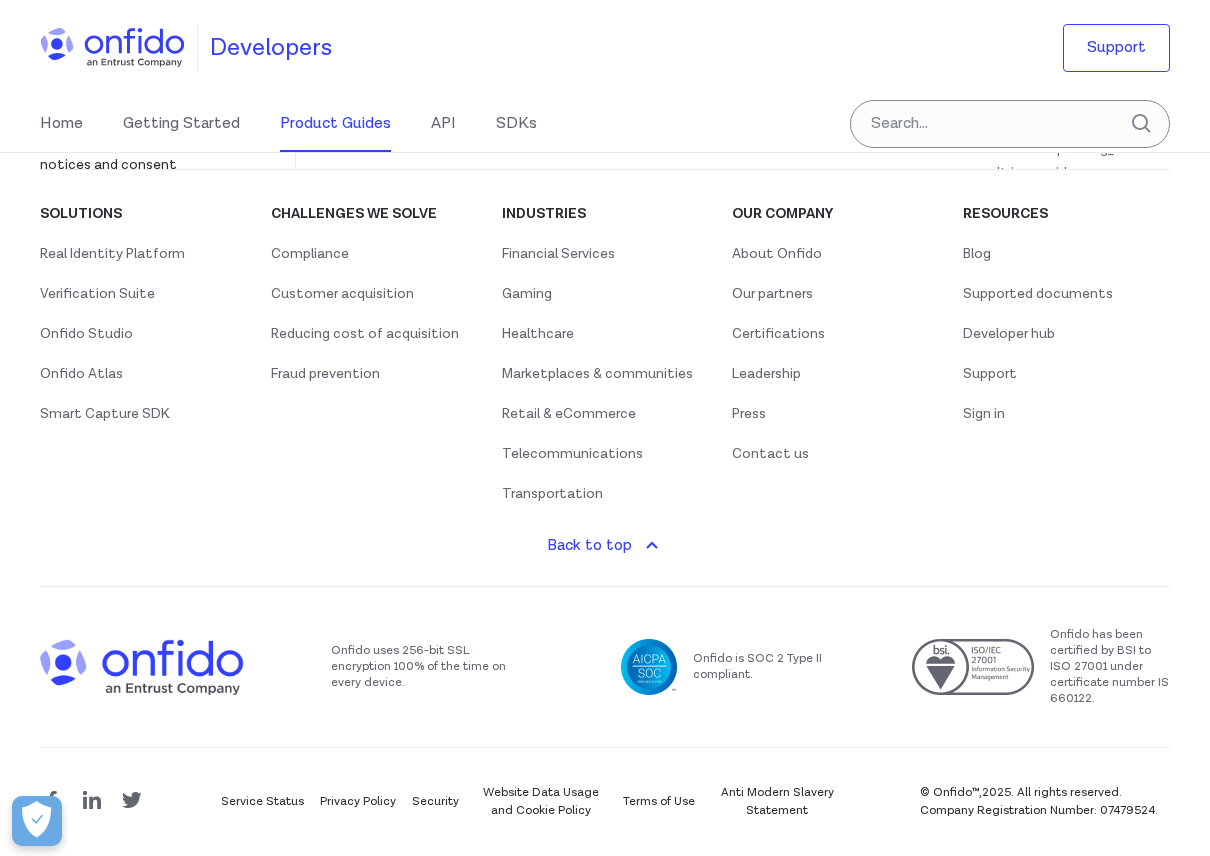 scroll, scrollTop: 16166, scrollLeft: 0, axis: vertical 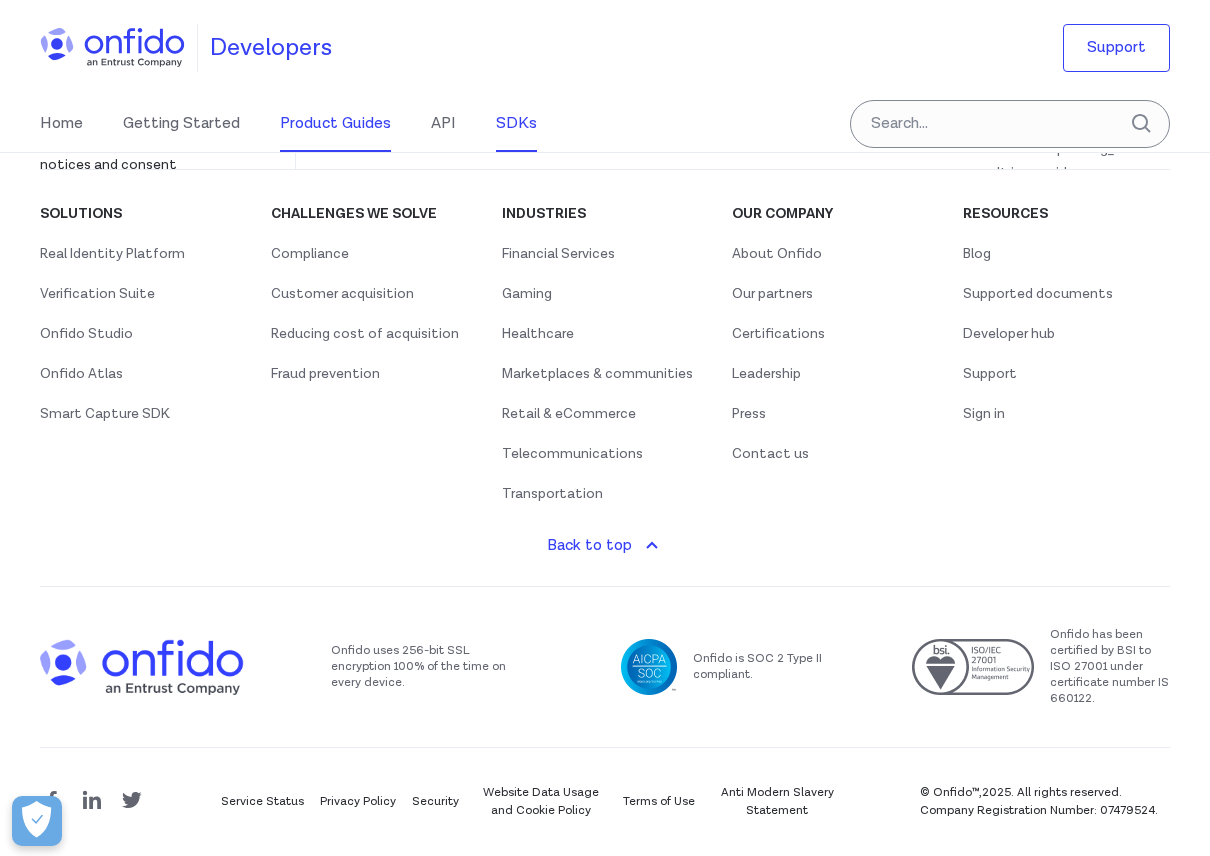 click on "SDKs" at bounding box center (516, 124) 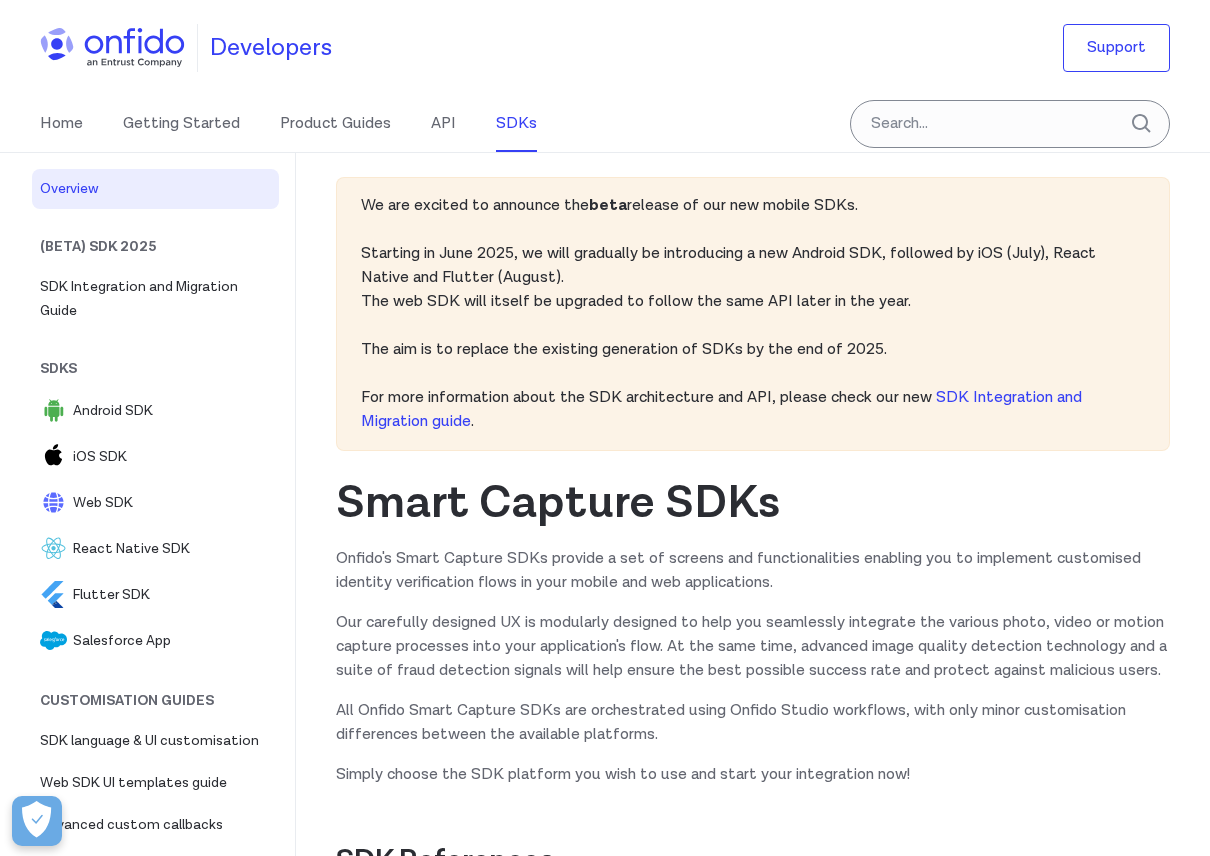 scroll, scrollTop: 0, scrollLeft: 0, axis: both 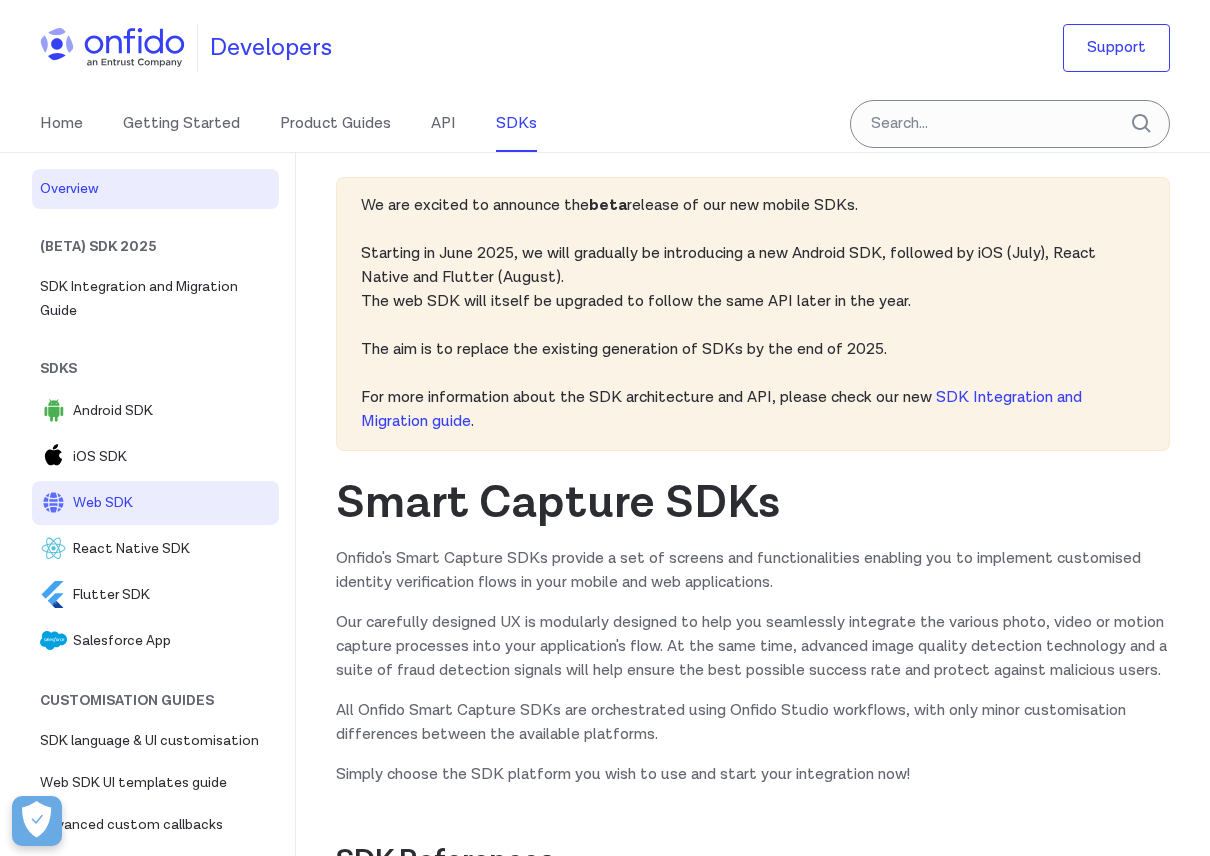 click on "Web SDK" at bounding box center (172, 503) 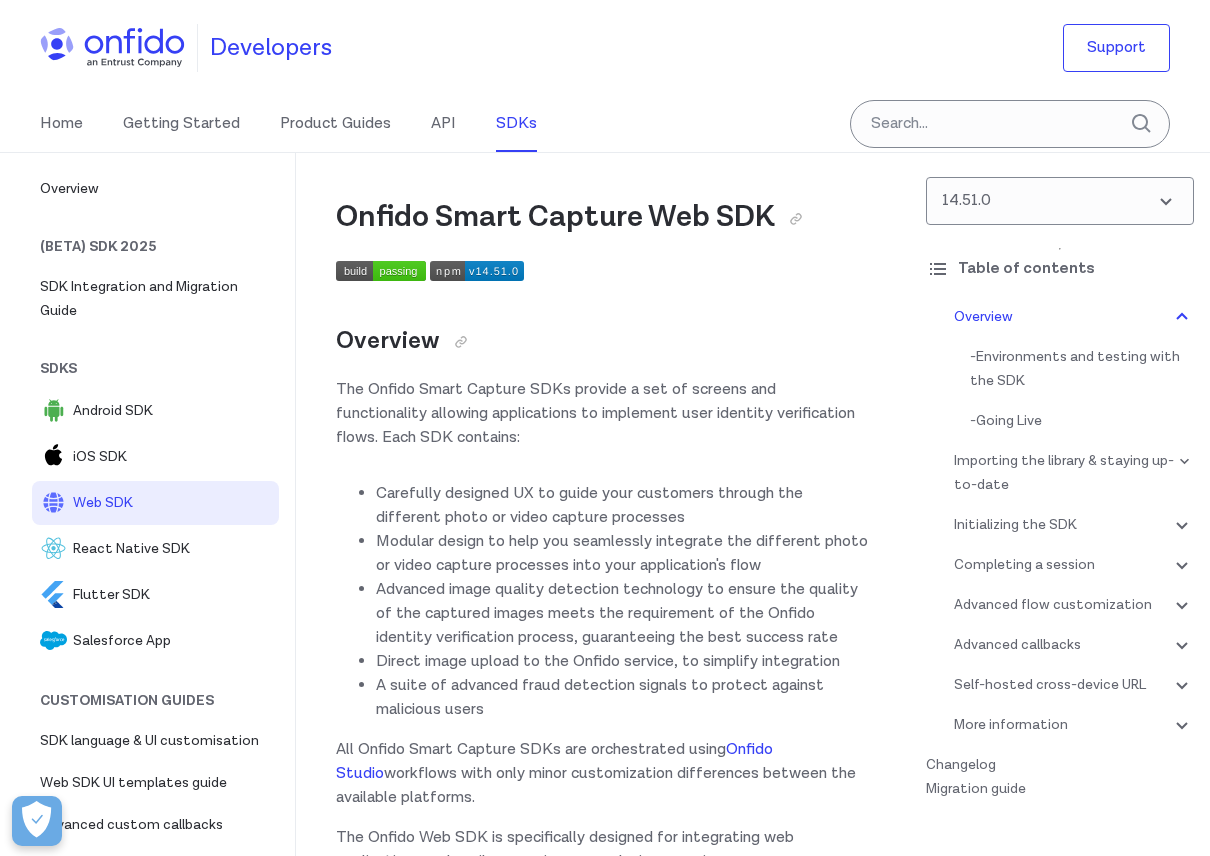 scroll, scrollTop: 0, scrollLeft: 0, axis: both 